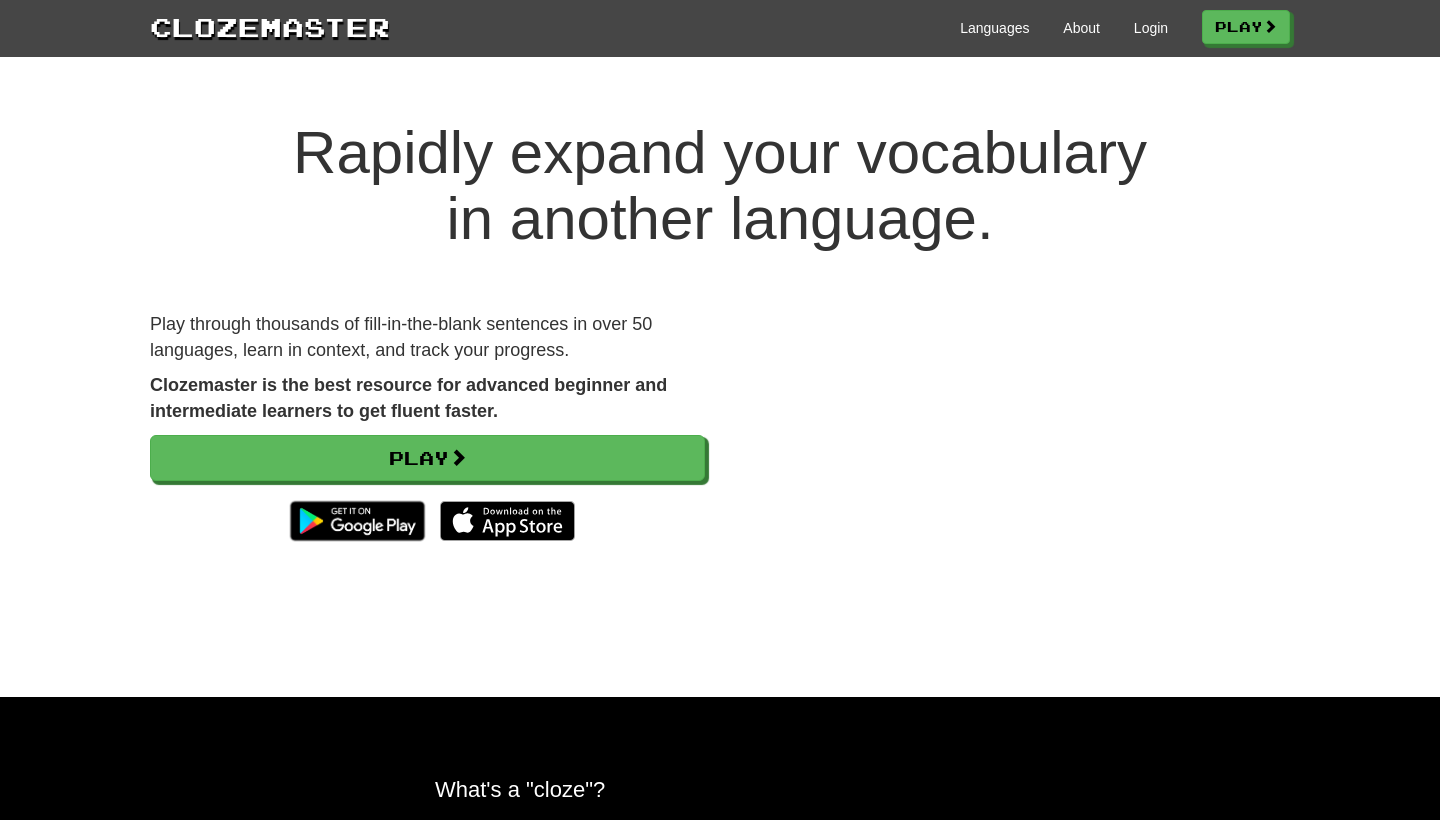 scroll, scrollTop: 0, scrollLeft: 0, axis: both 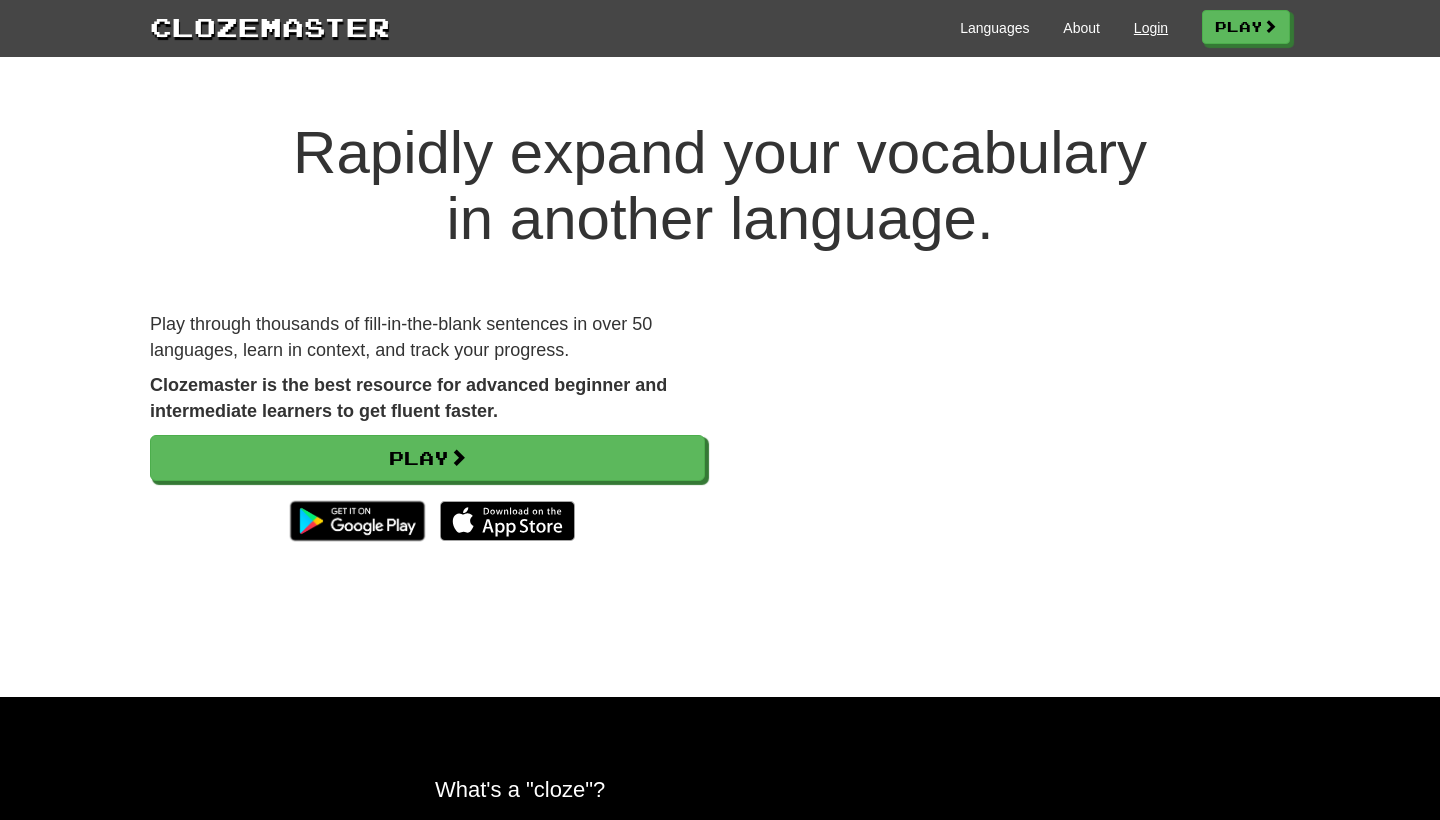 click on "Login" at bounding box center [1151, 28] 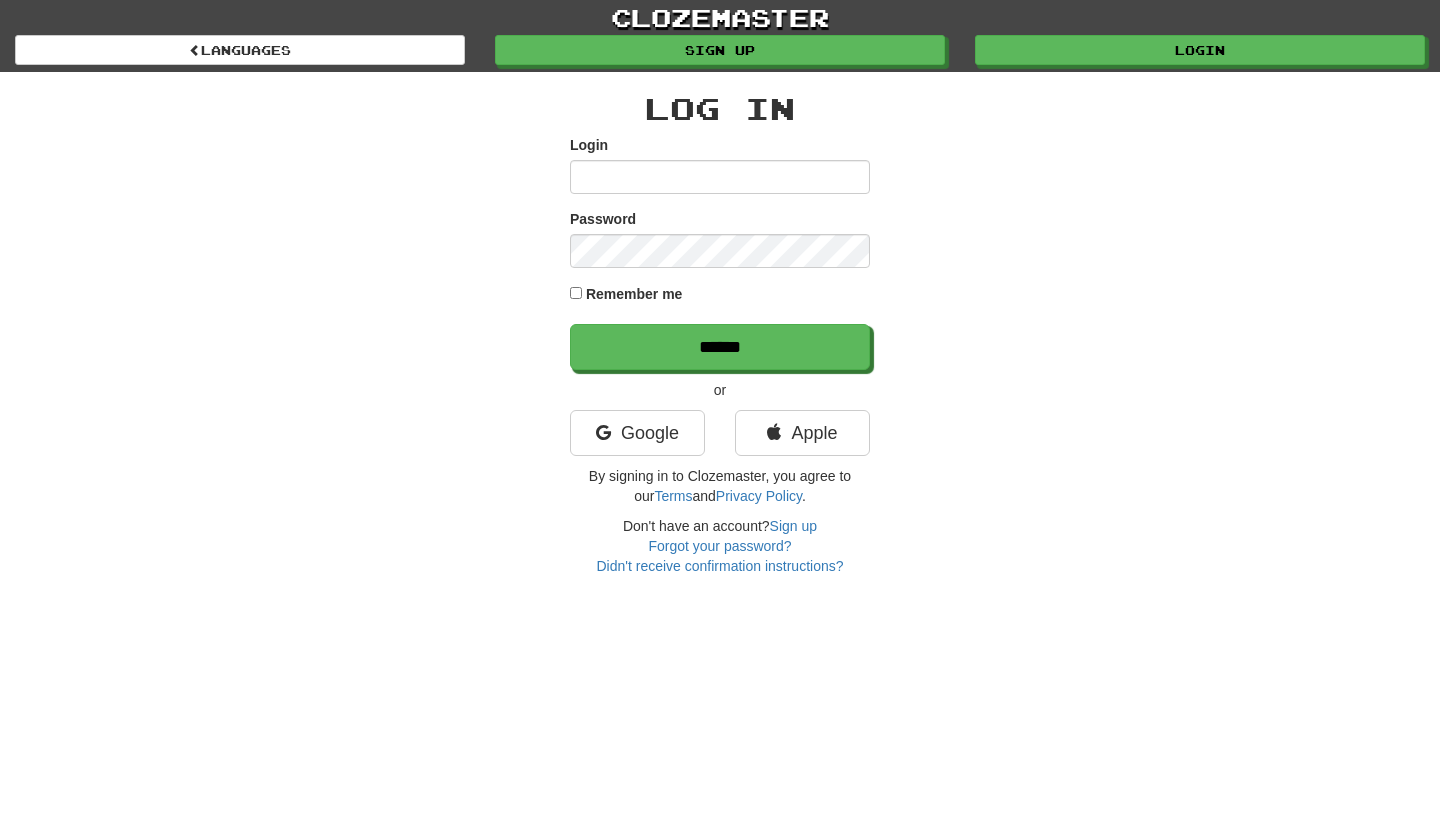 scroll, scrollTop: 0, scrollLeft: 0, axis: both 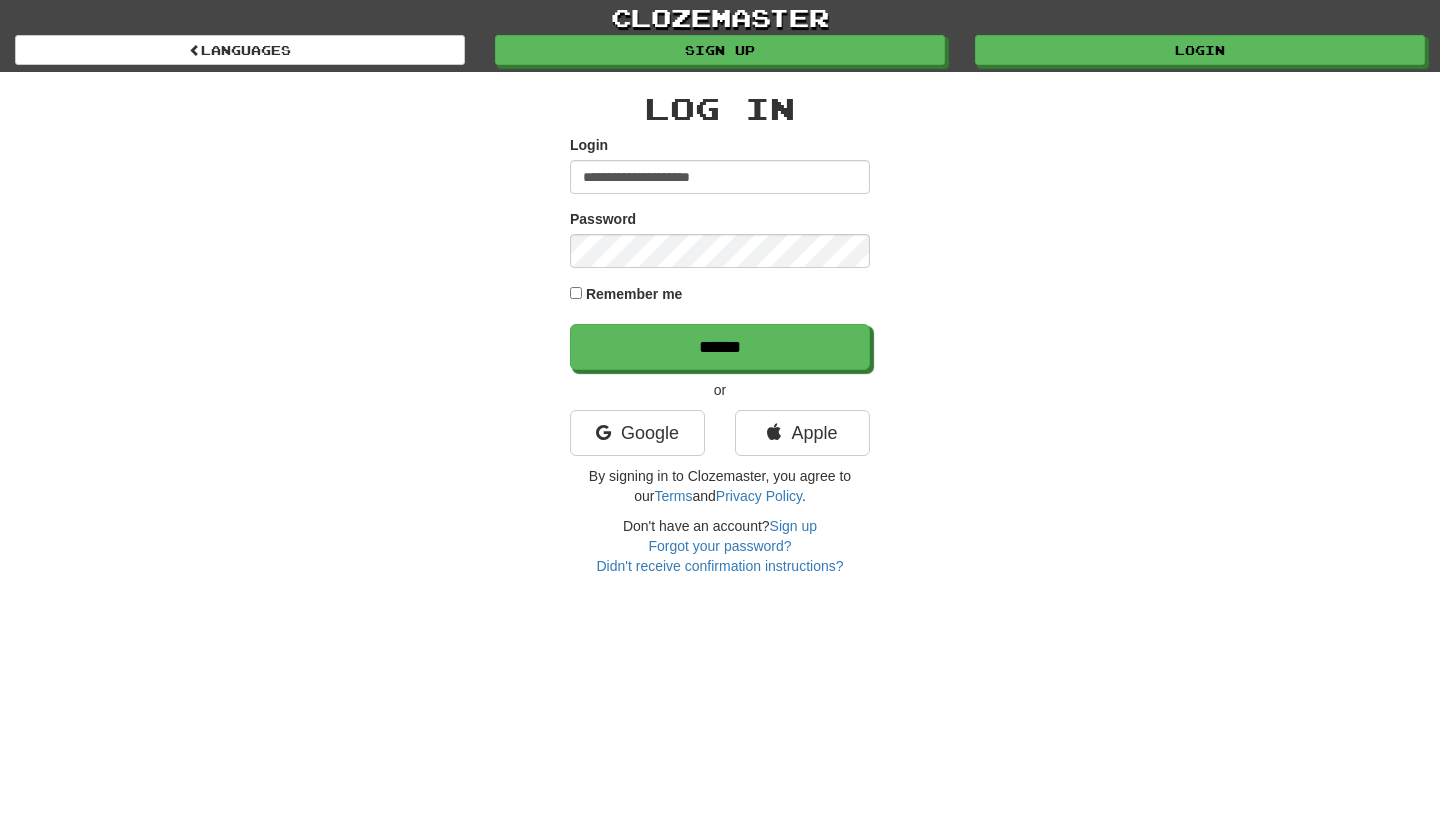 type on "**********" 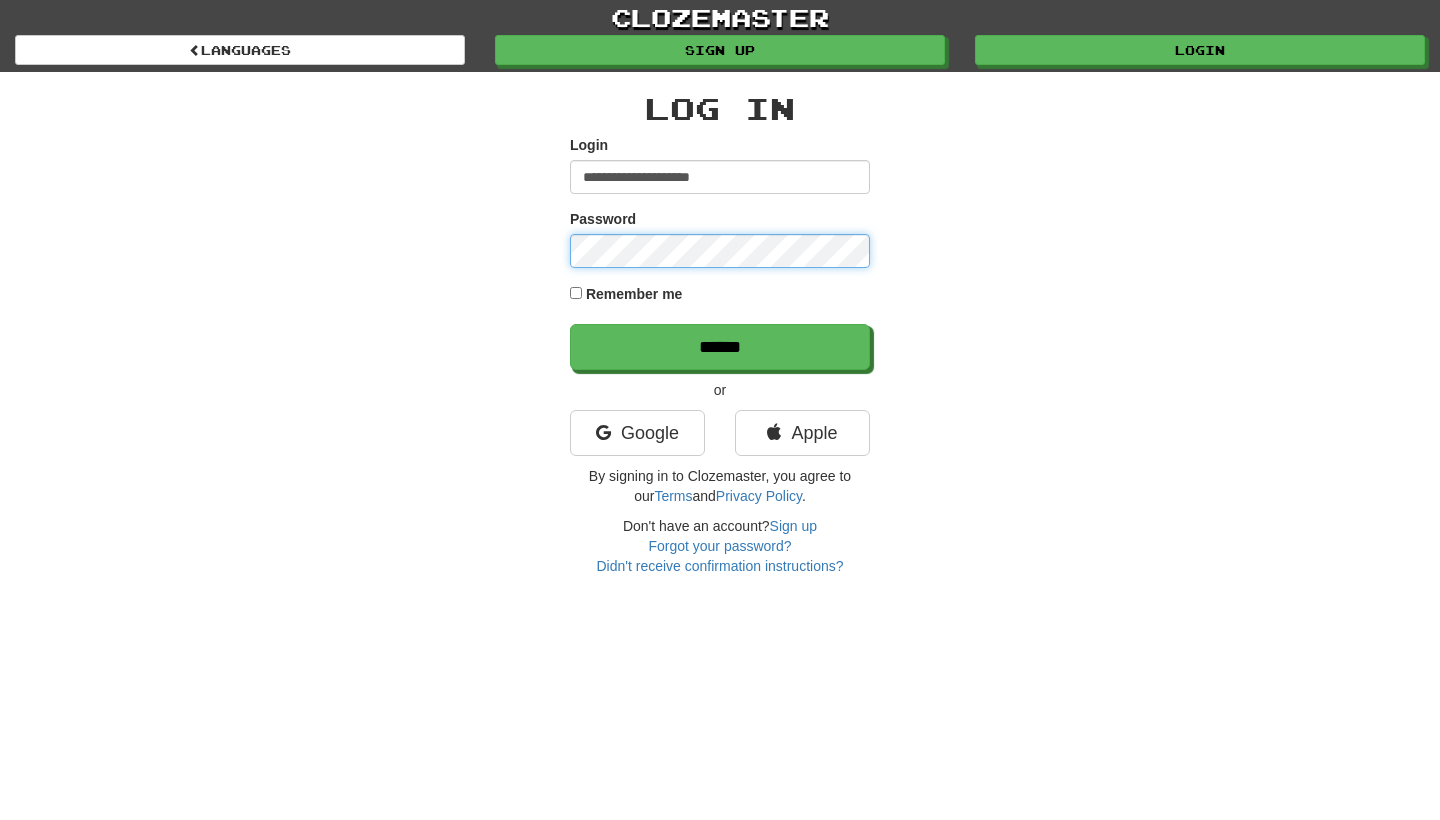 click on "******" at bounding box center (720, 347) 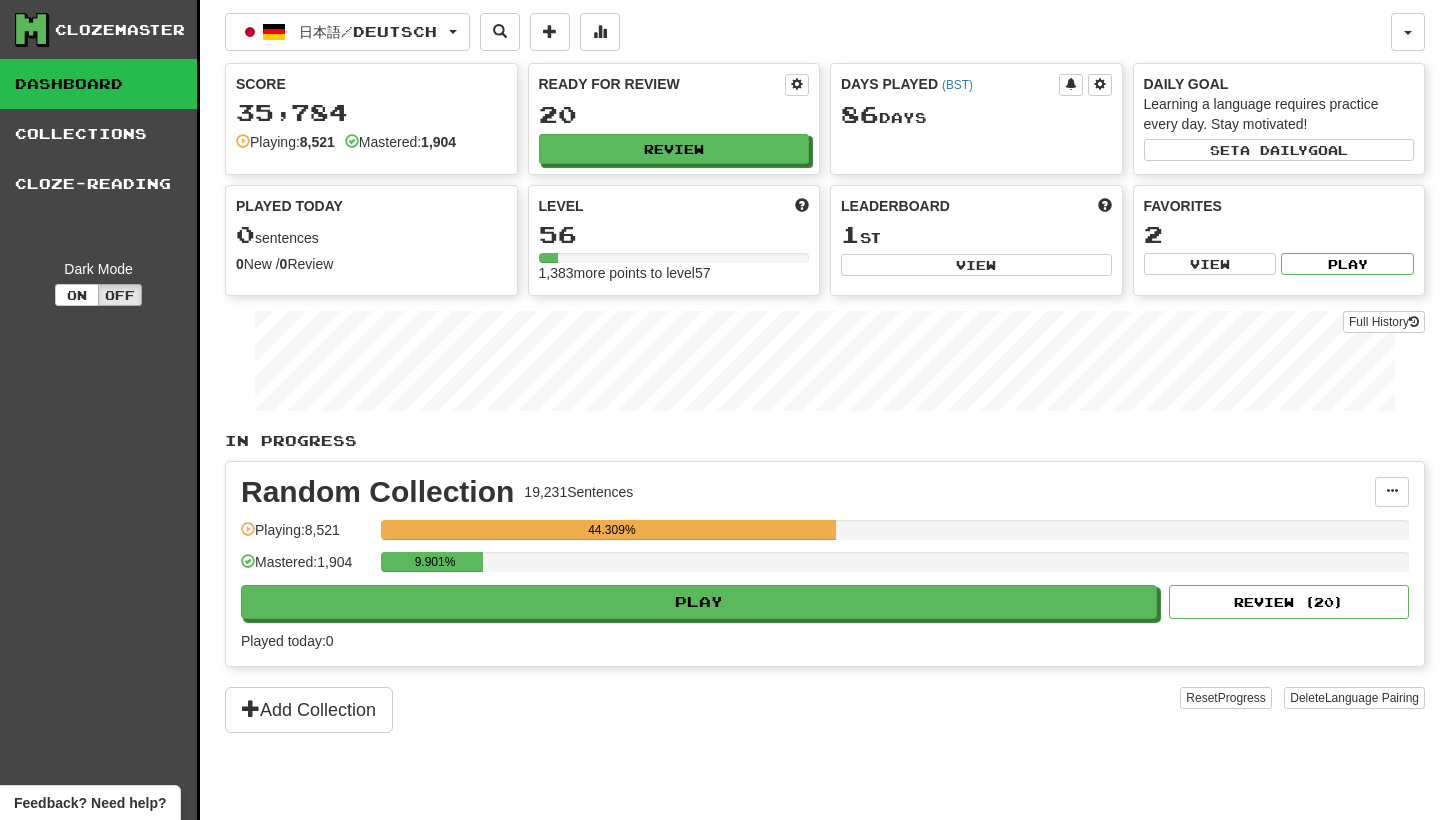 scroll, scrollTop: 0, scrollLeft: 0, axis: both 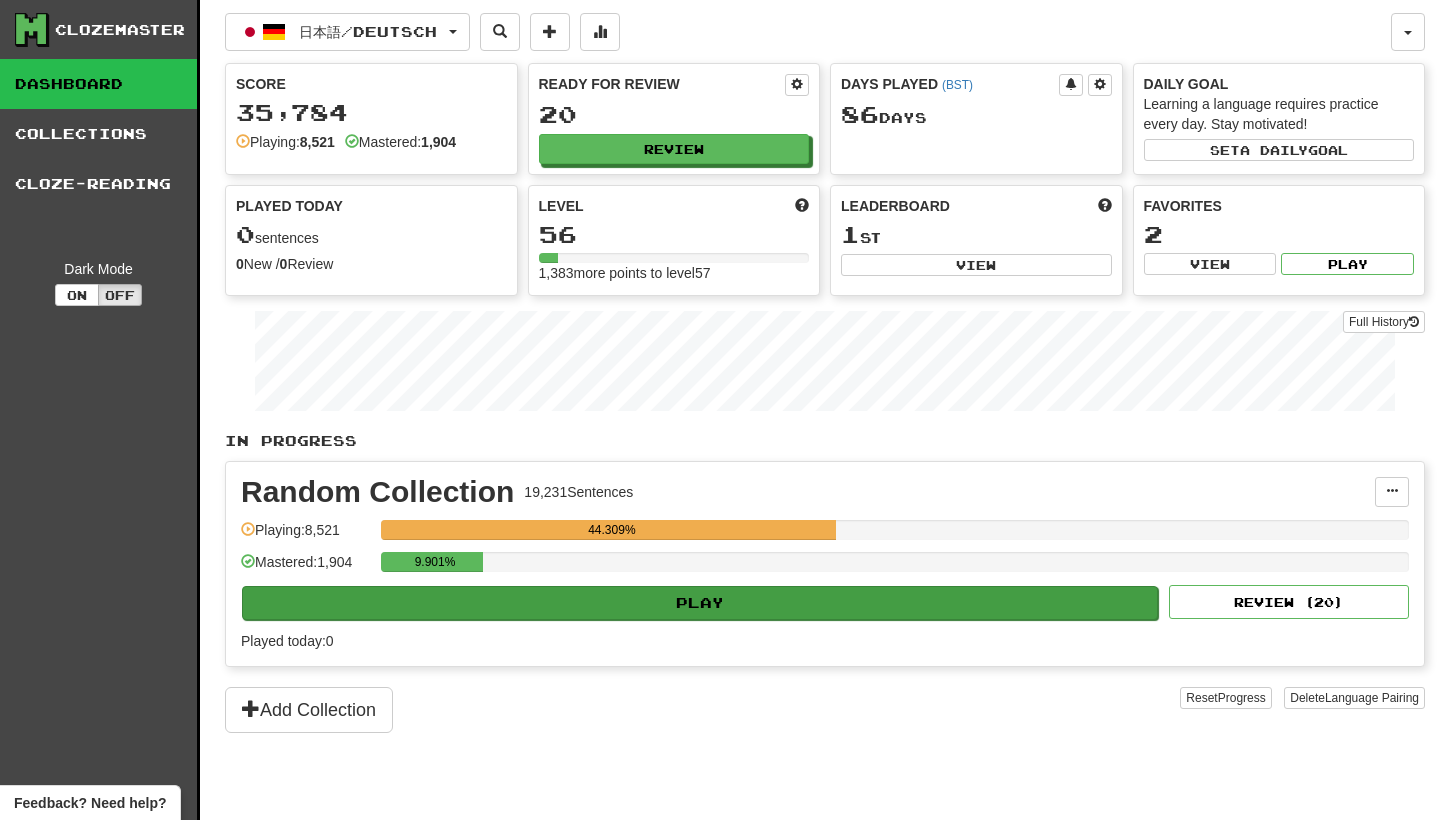 click on "Play" at bounding box center (700, 603) 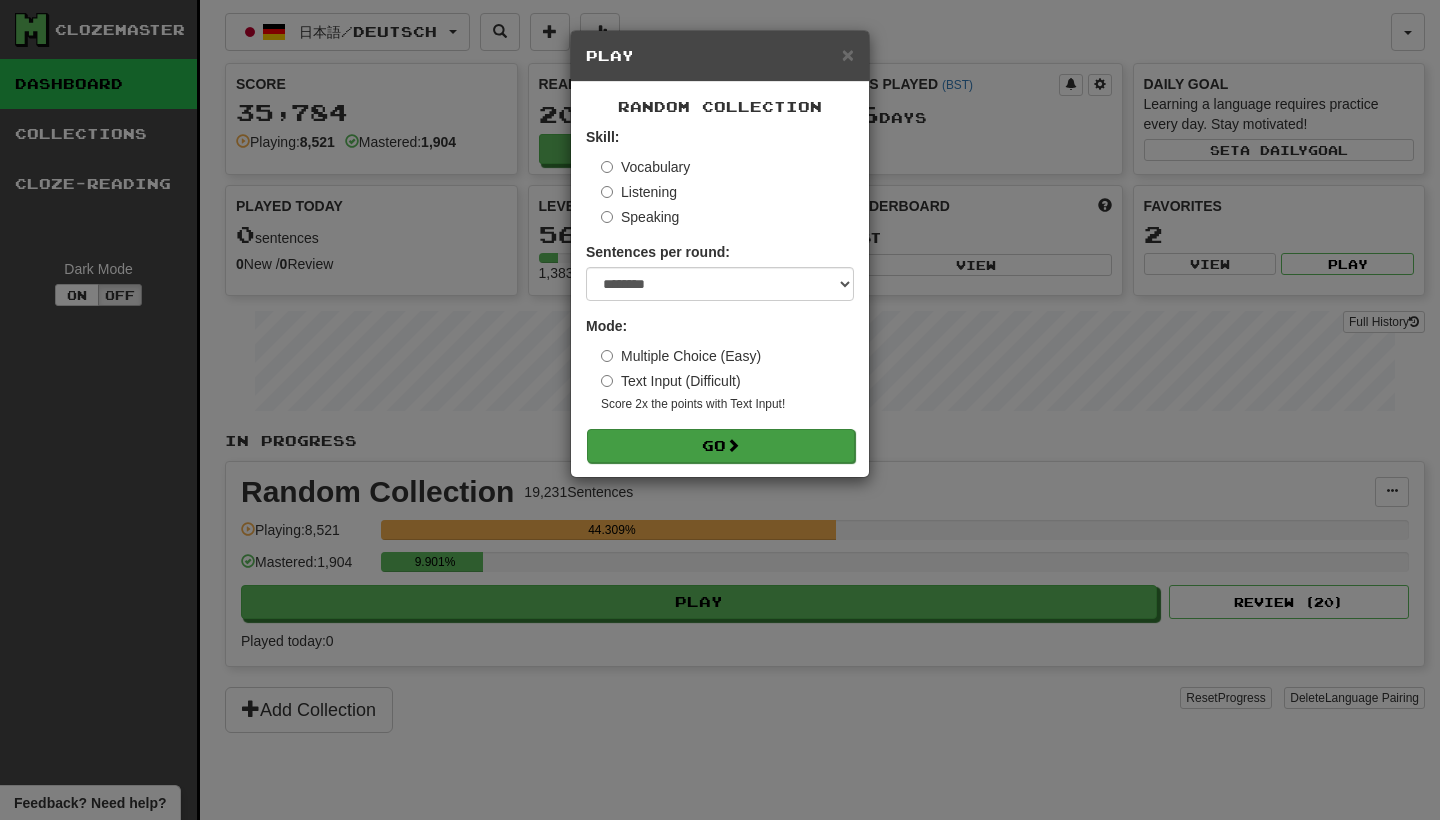 click on "Go" at bounding box center [721, 446] 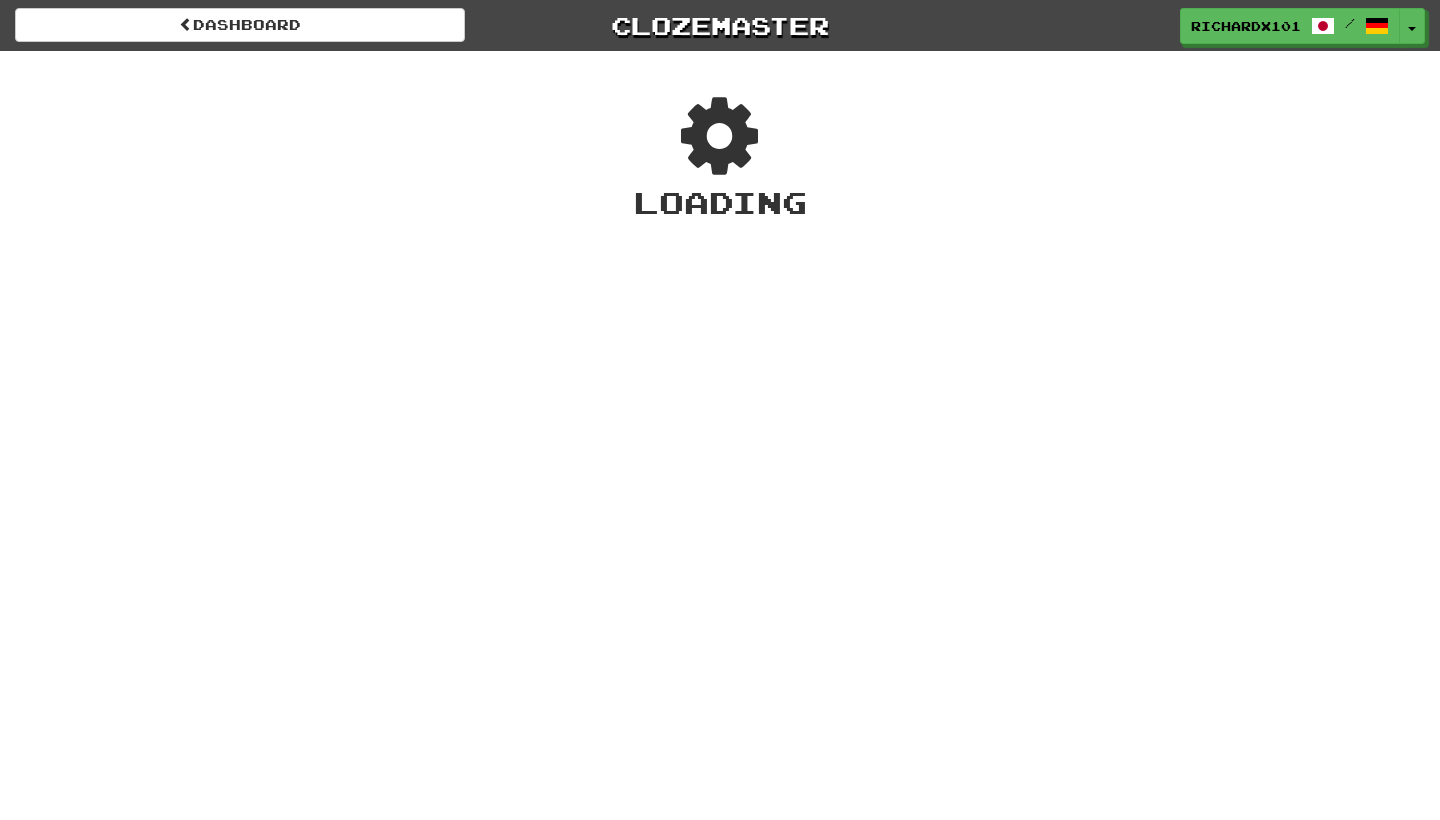 scroll, scrollTop: 0, scrollLeft: 0, axis: both 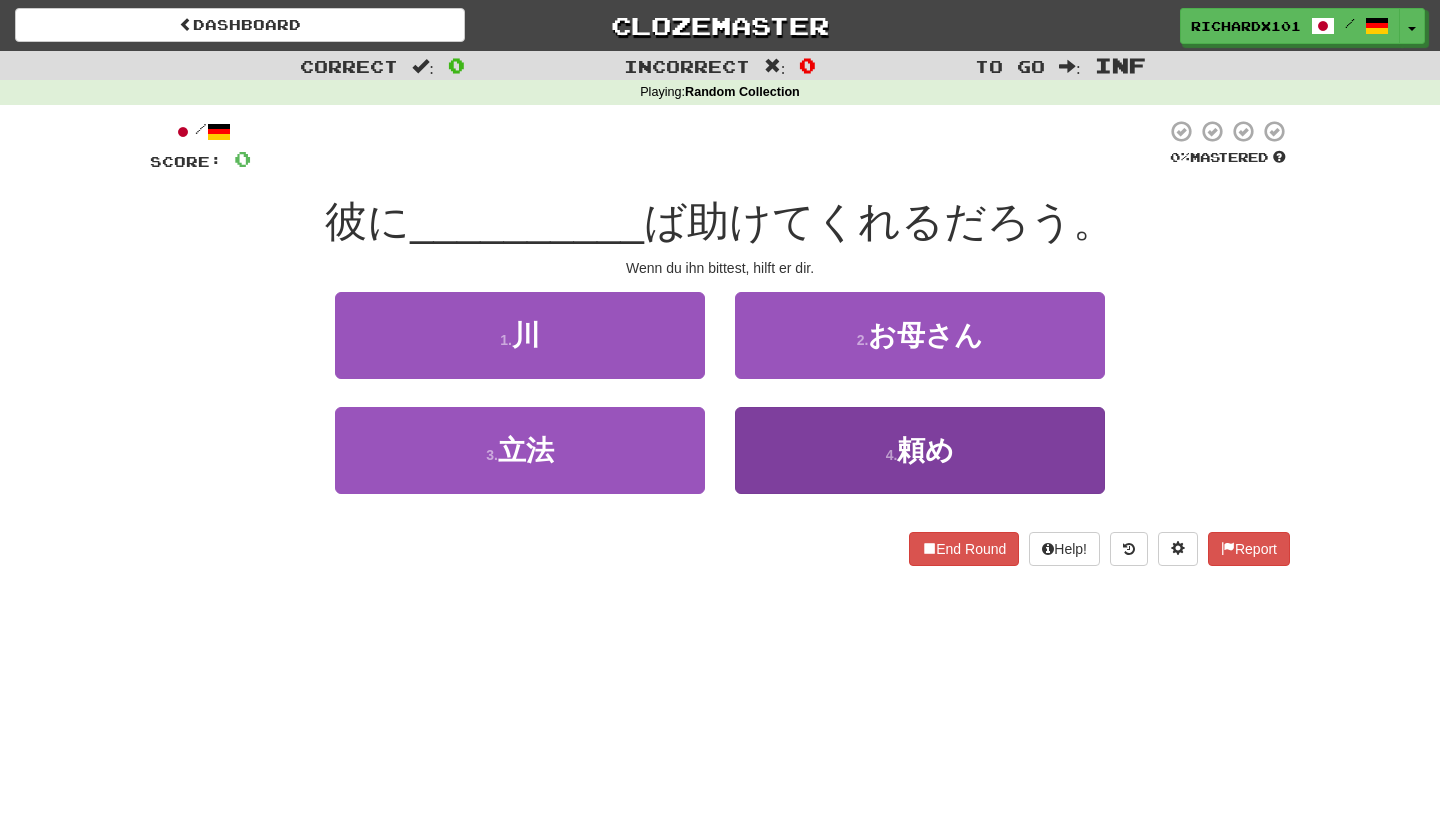 click on "4 .  頼め" at bounding box center (920, 450) 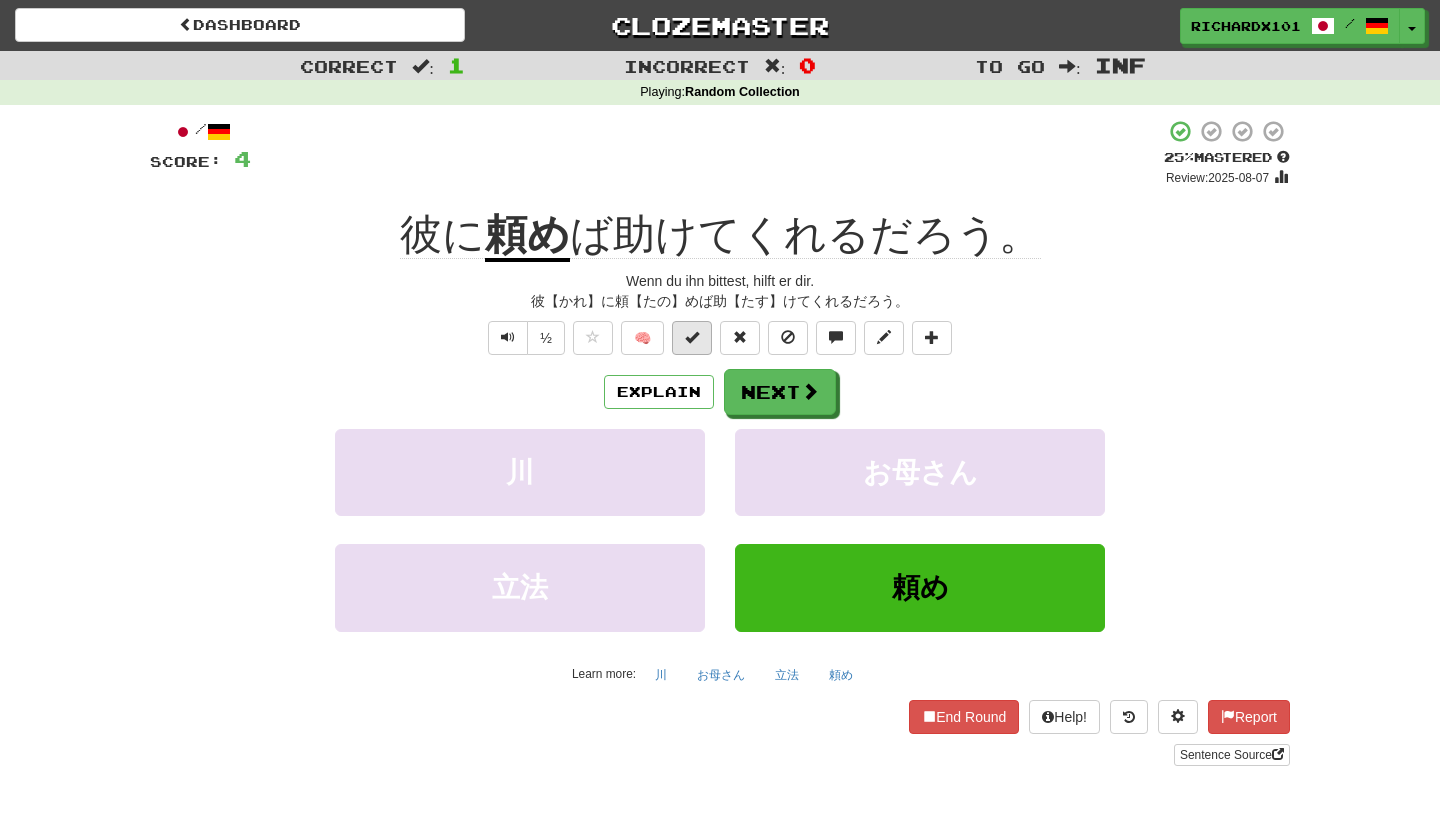 click at bounding box center [692, 337] 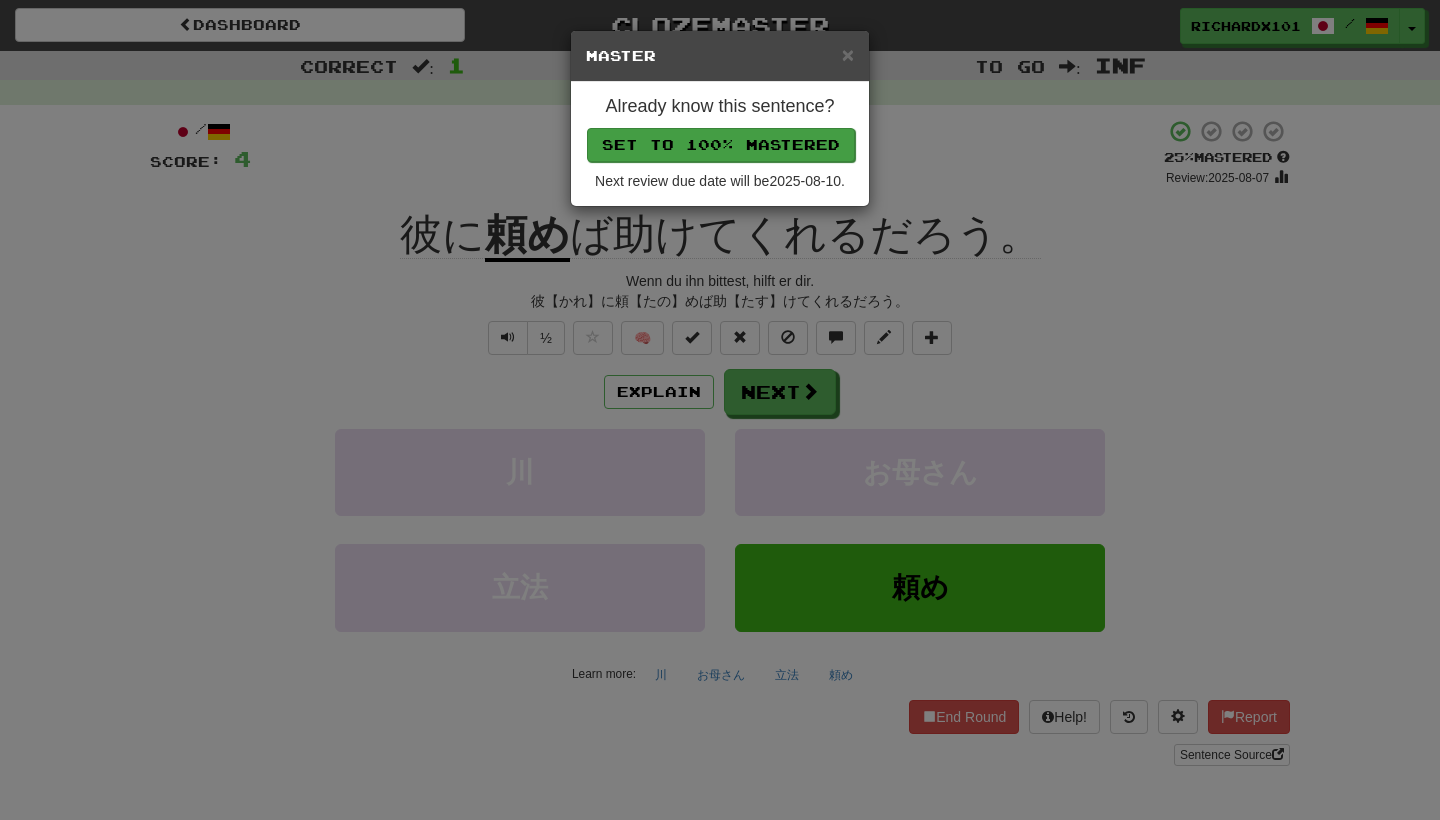 click on "Set to 100% Mastered" at bounding box center [721, 145] 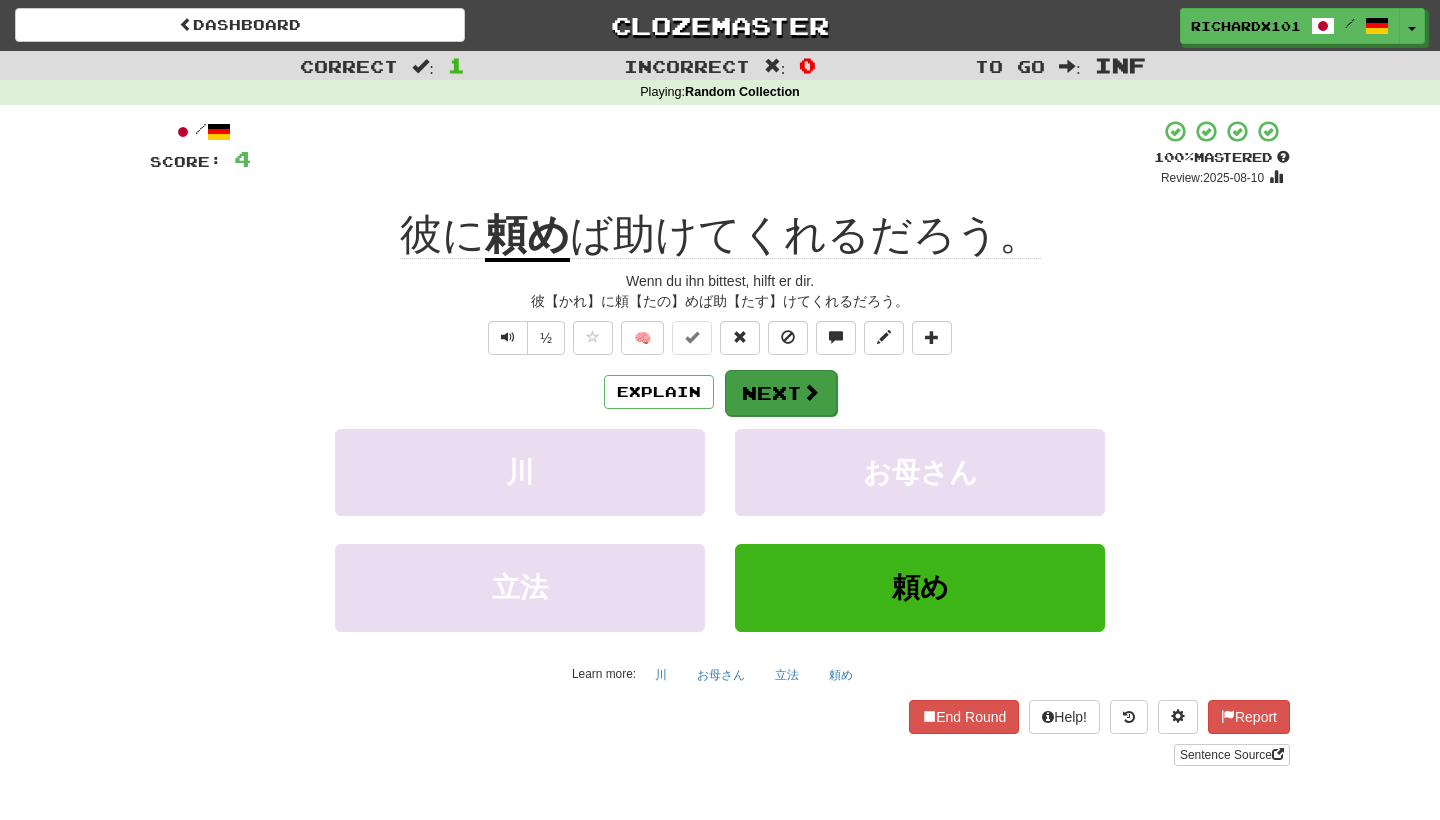click on "Next" at bounding box center (781, 393) 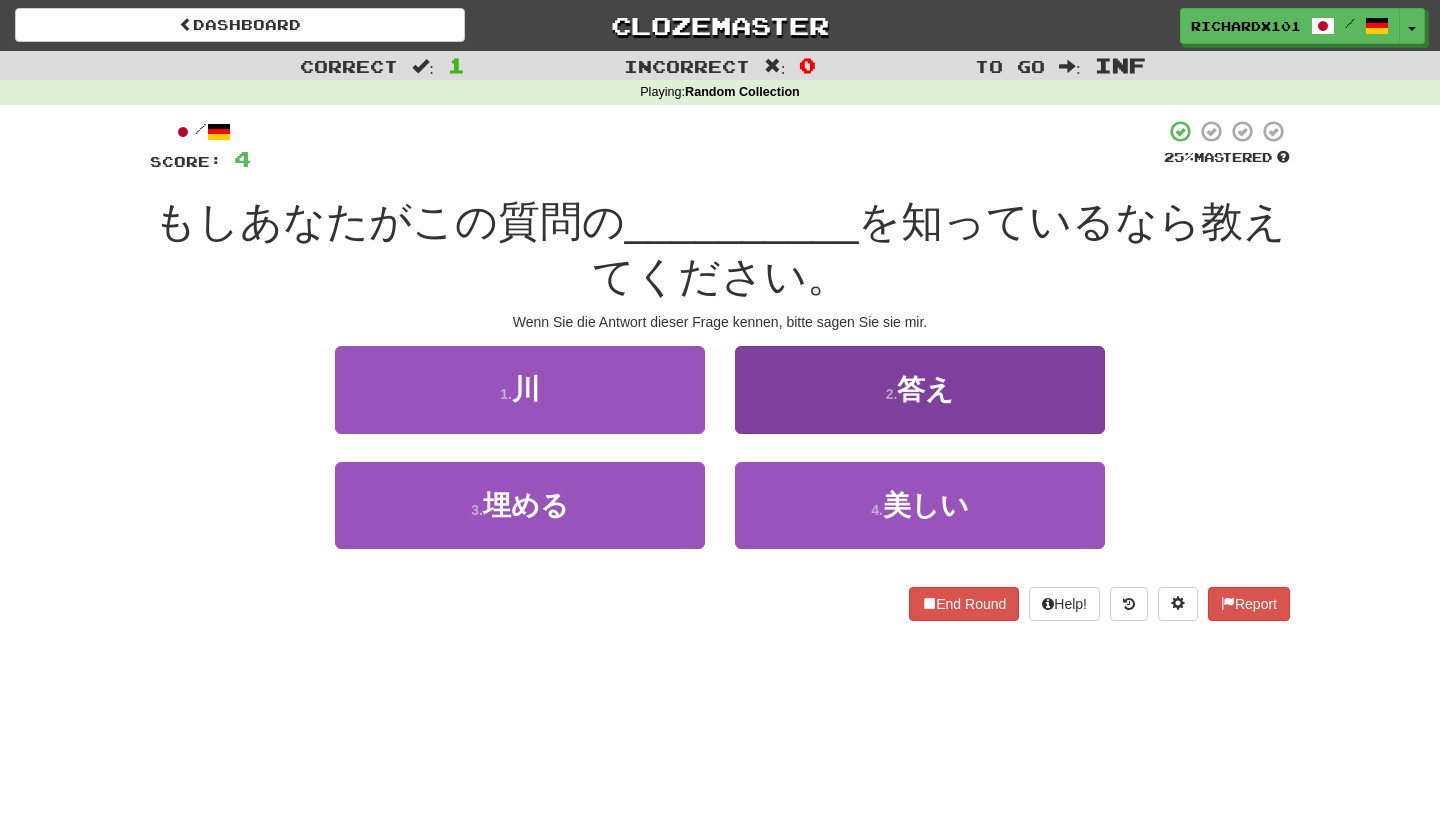 click on "2 .  答え" at bounding box center (920, 389) 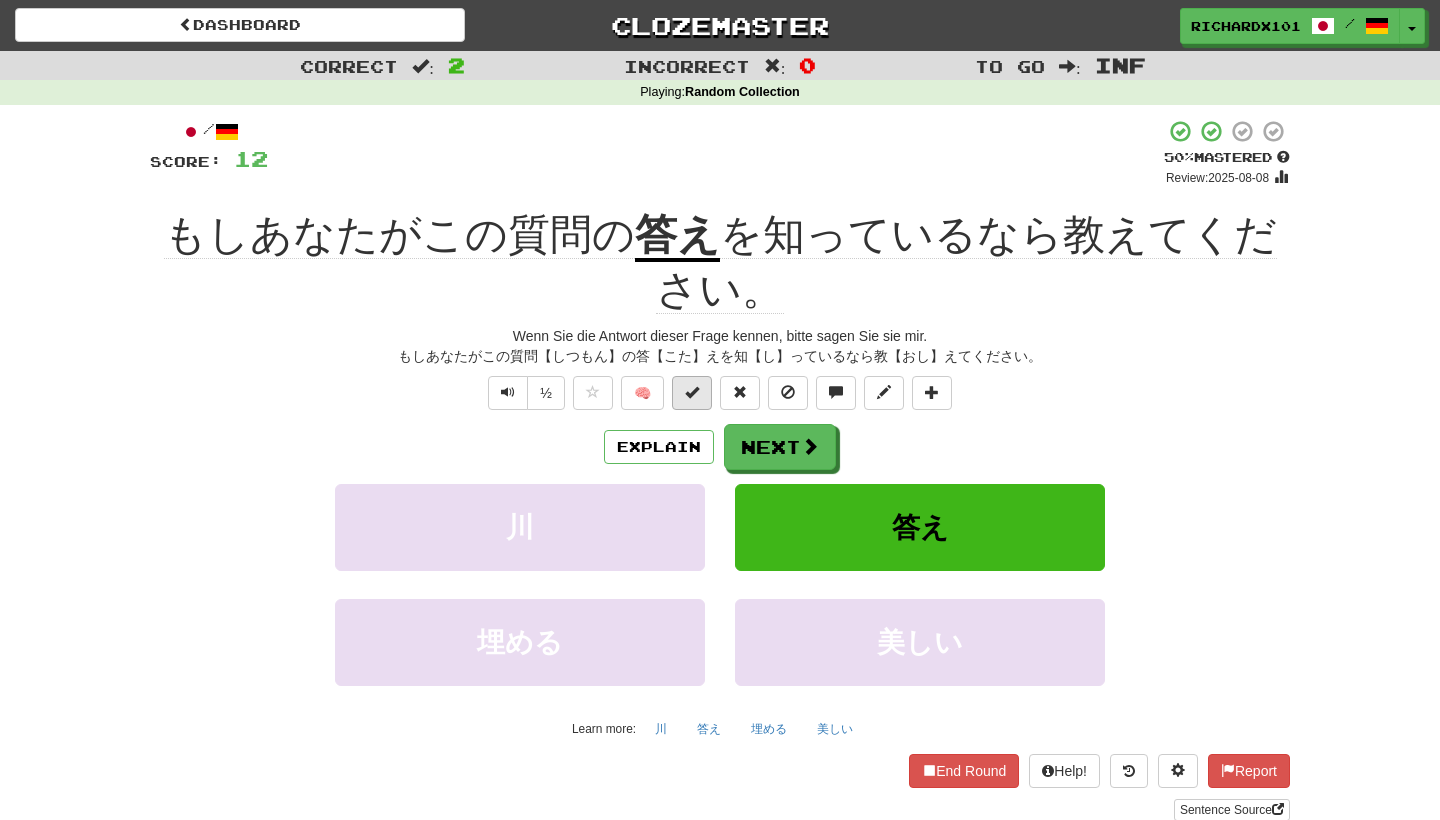 click at bounding box center (692, 393) 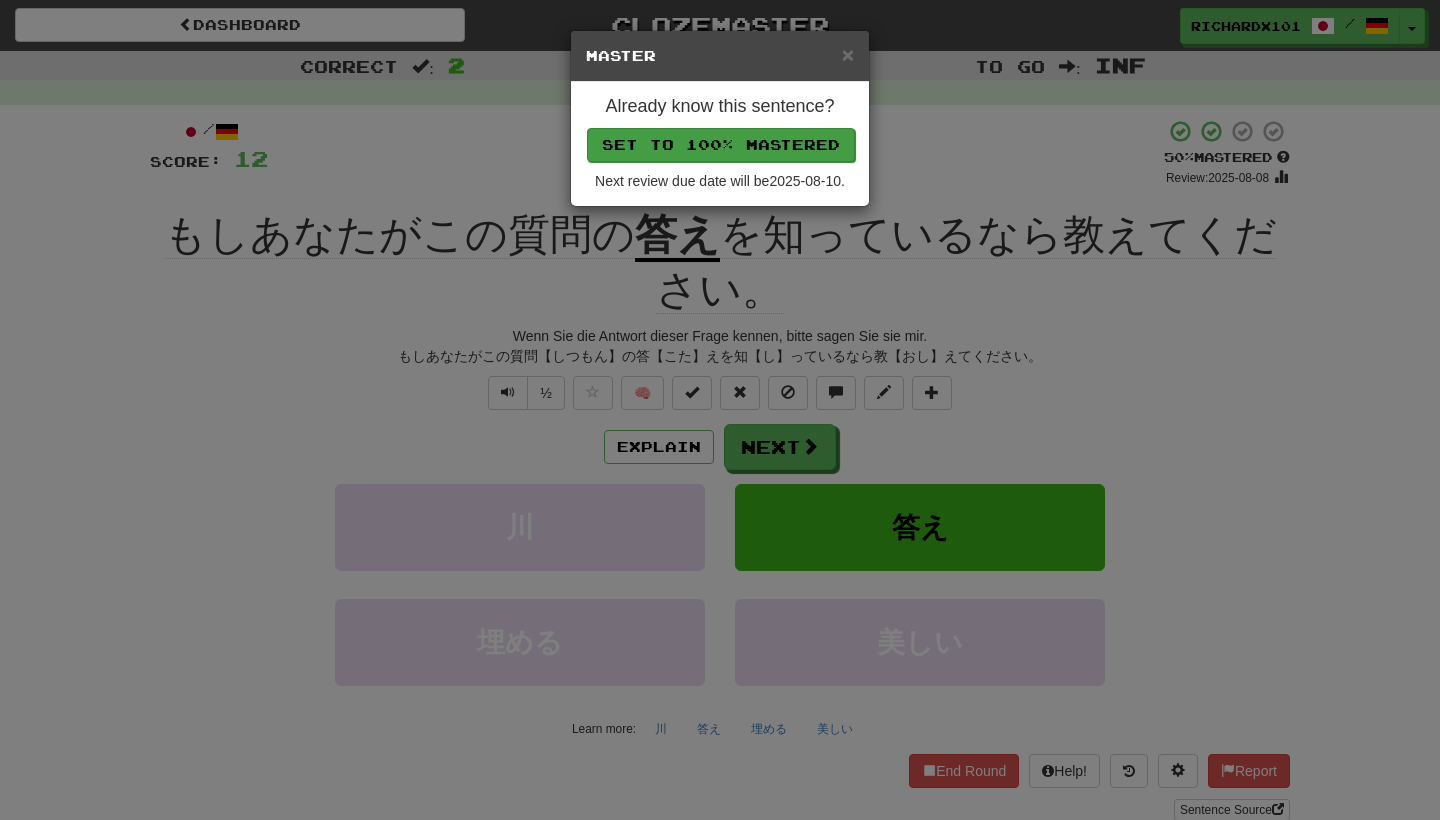 click on "Set to 100% Mastered" at bounding box center (721, 145) 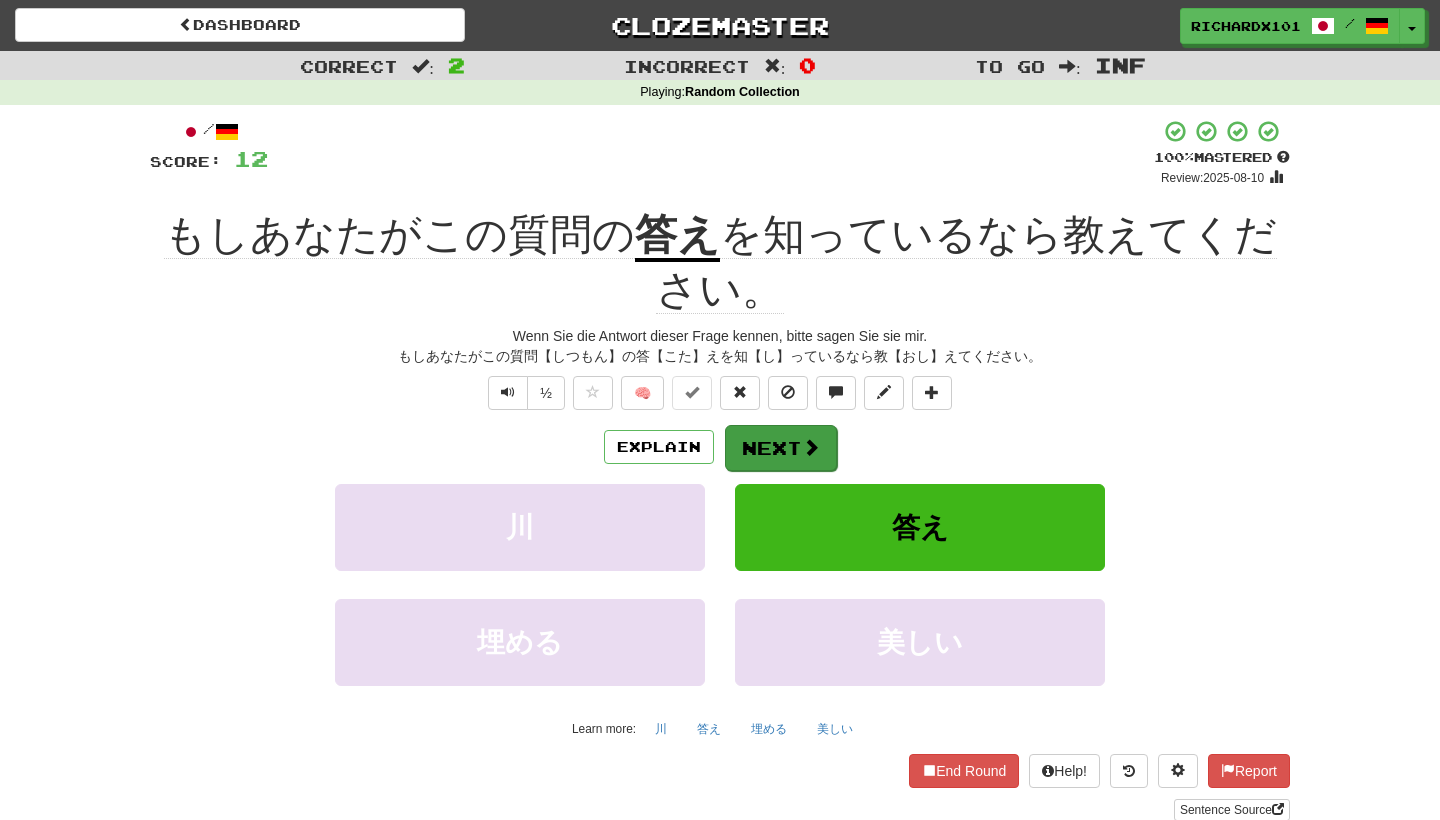 click on "Next" at bounding box center (781, 448) 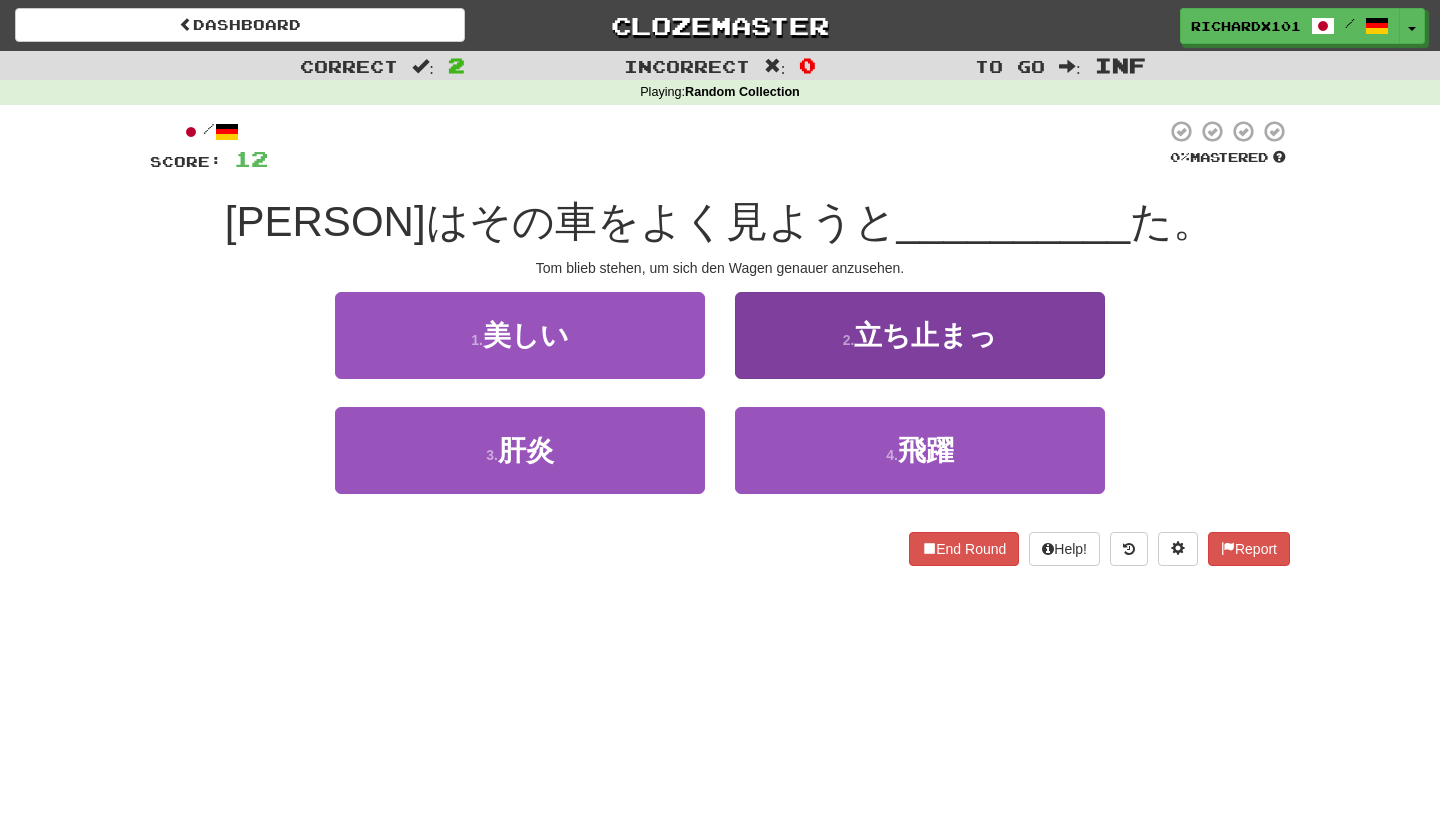 click on "2 .  立ち止まっ" at bounding box center (920, 335) 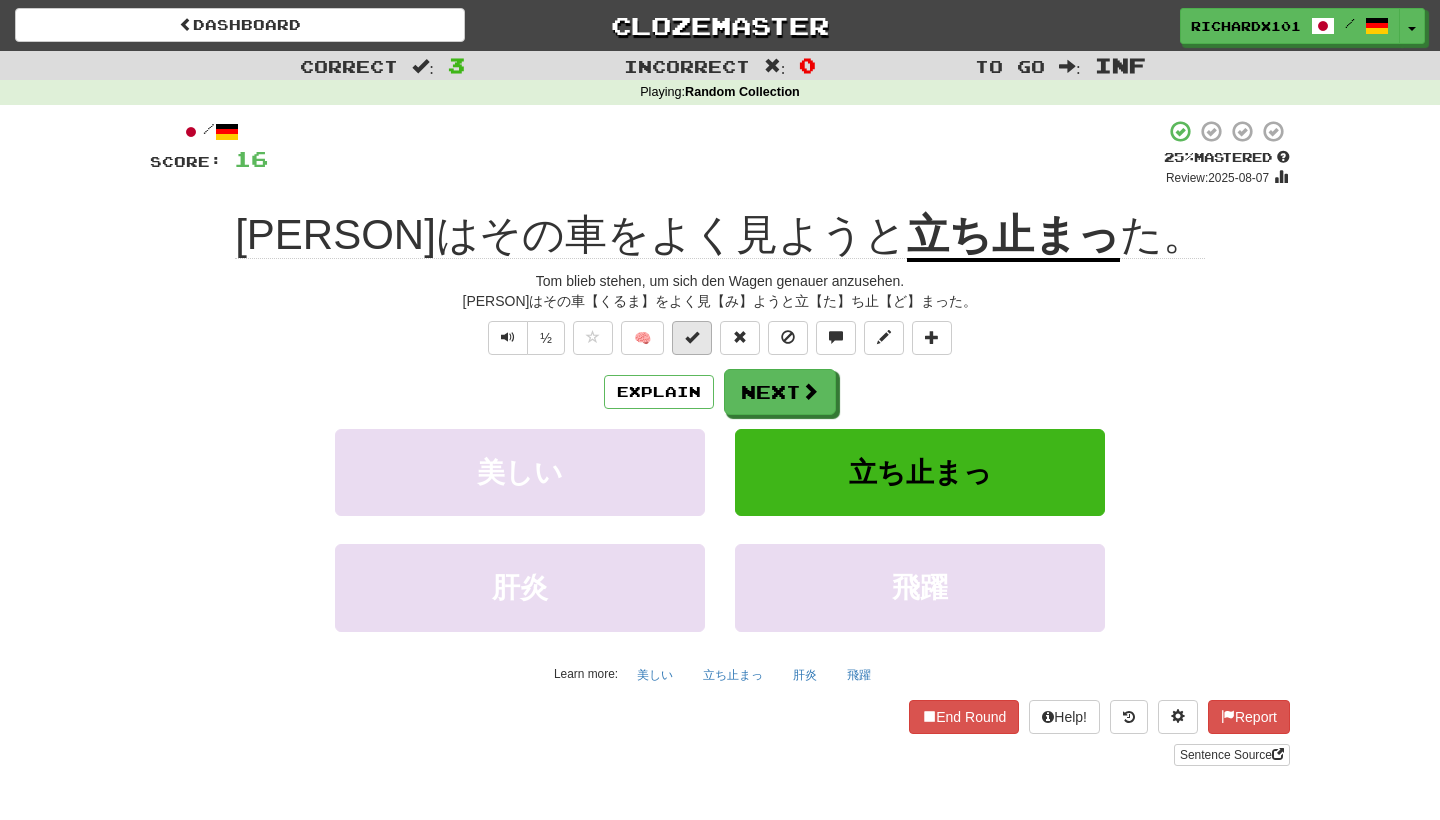 click at bounding box center [692, 337] 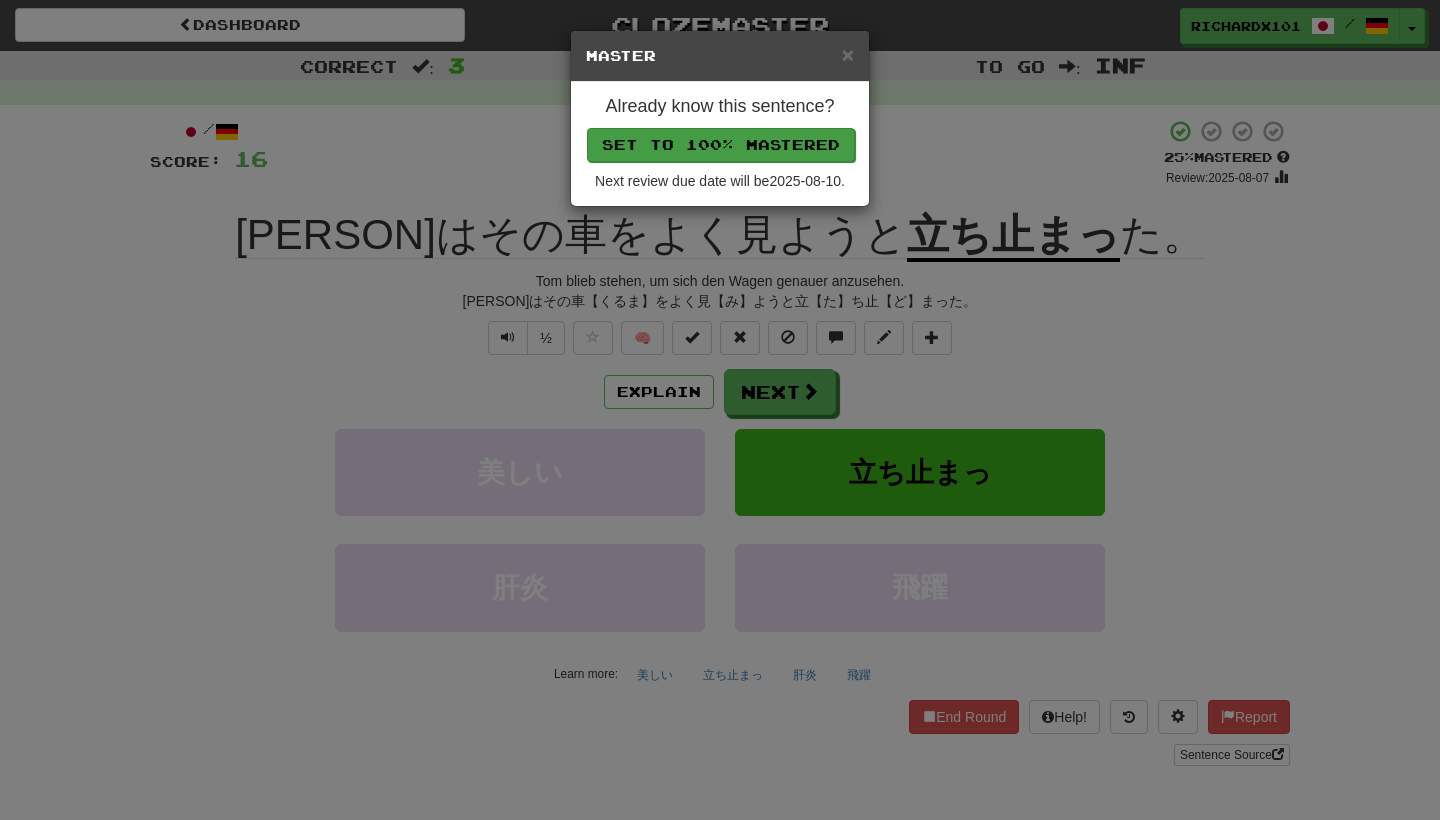 click on "Set to 100% Mastered" at bounding box center [721, 145] 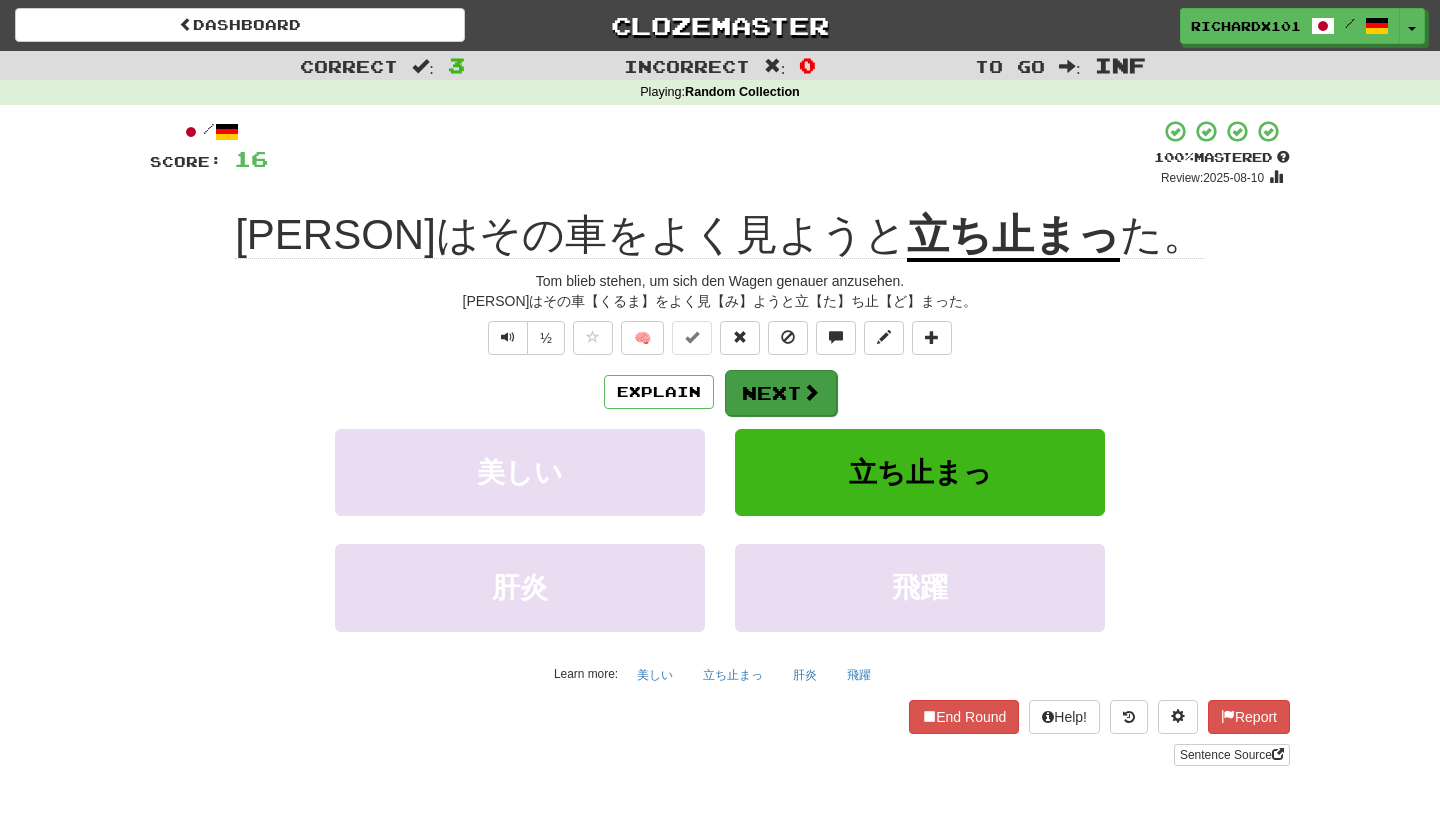 click on "Next" at bounding box center [781, 393] 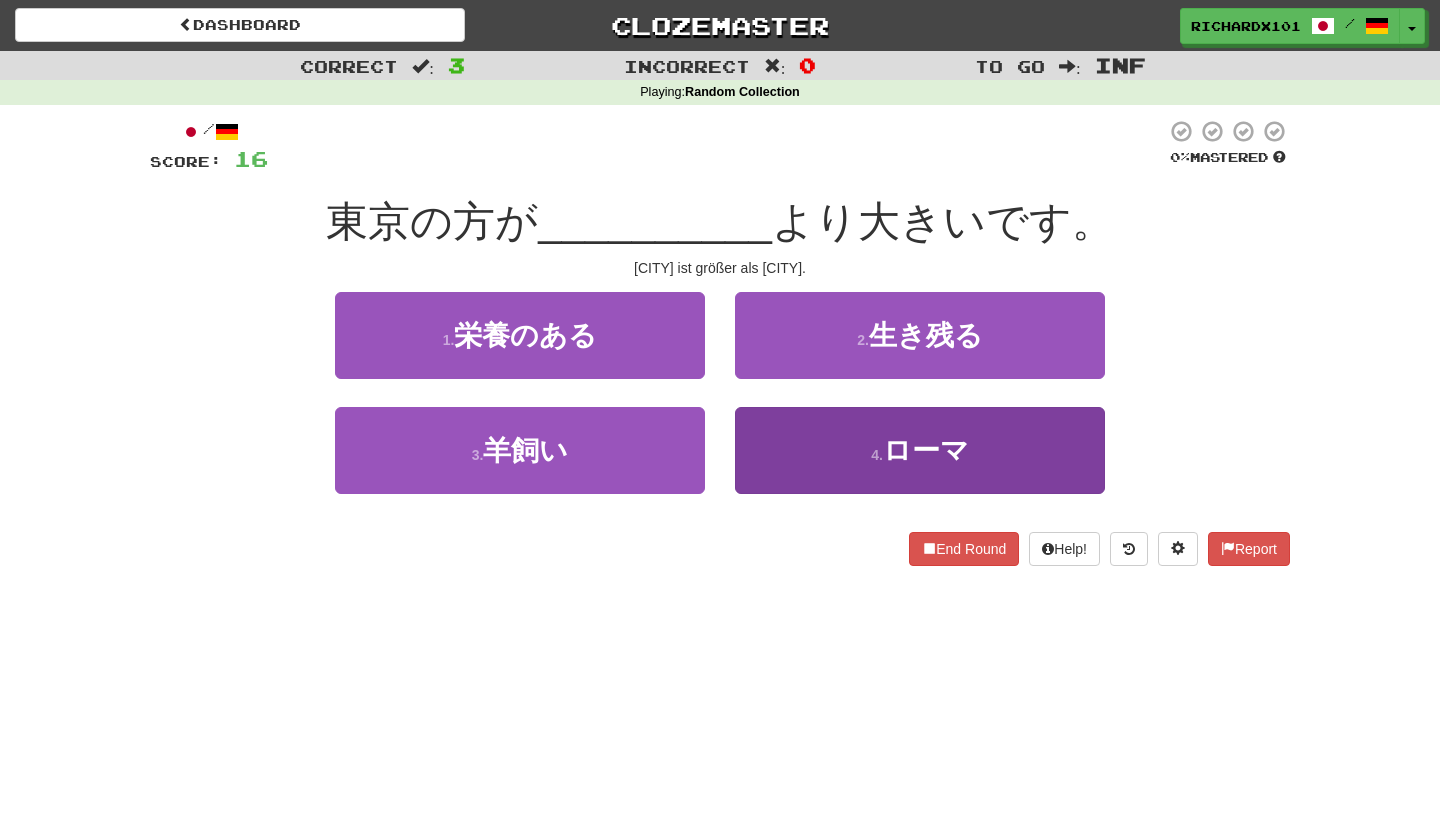 click on "4 .  ローマ" at bounding box center (920, 450) 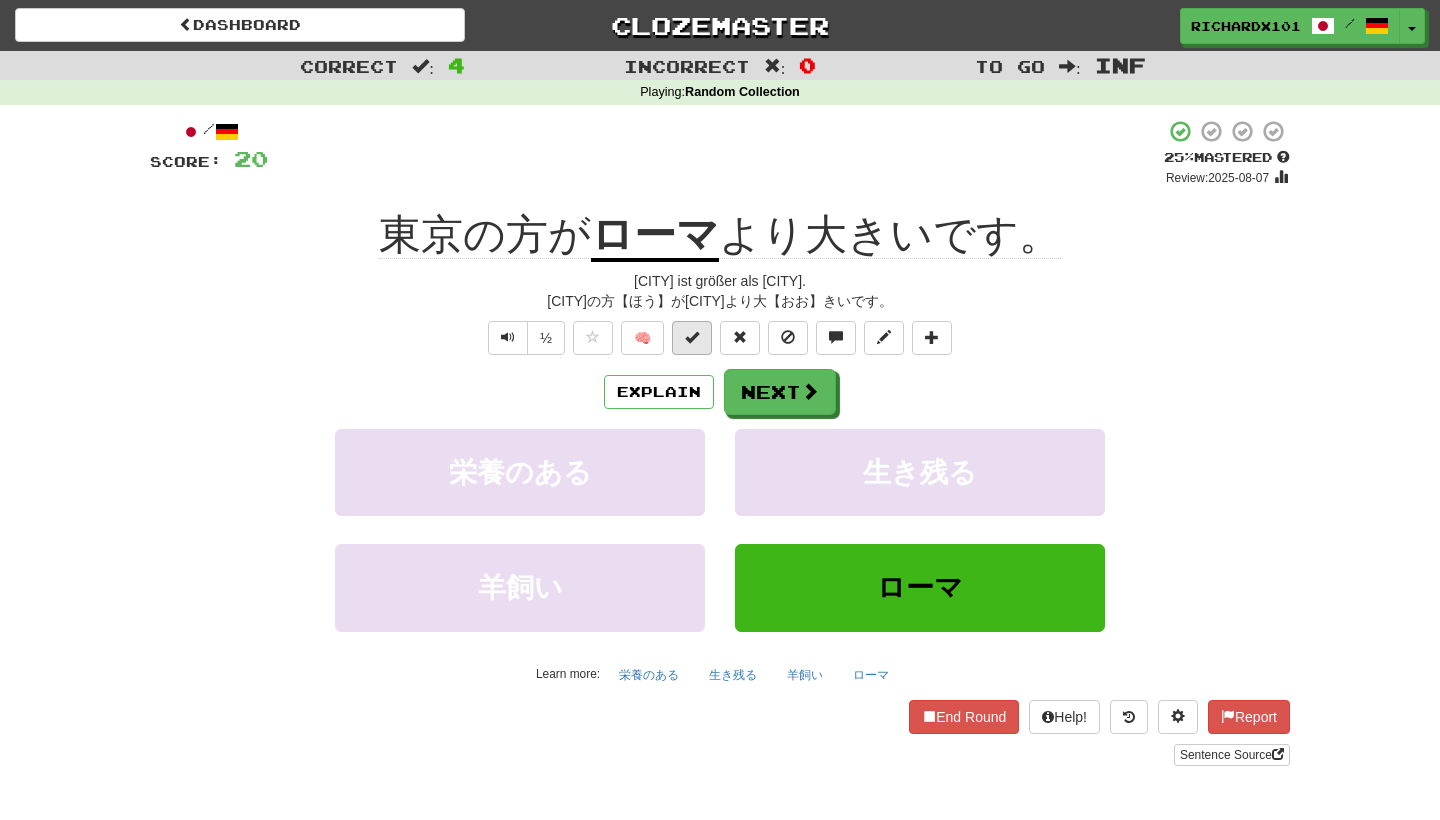 click at bounding box center (692, 337) 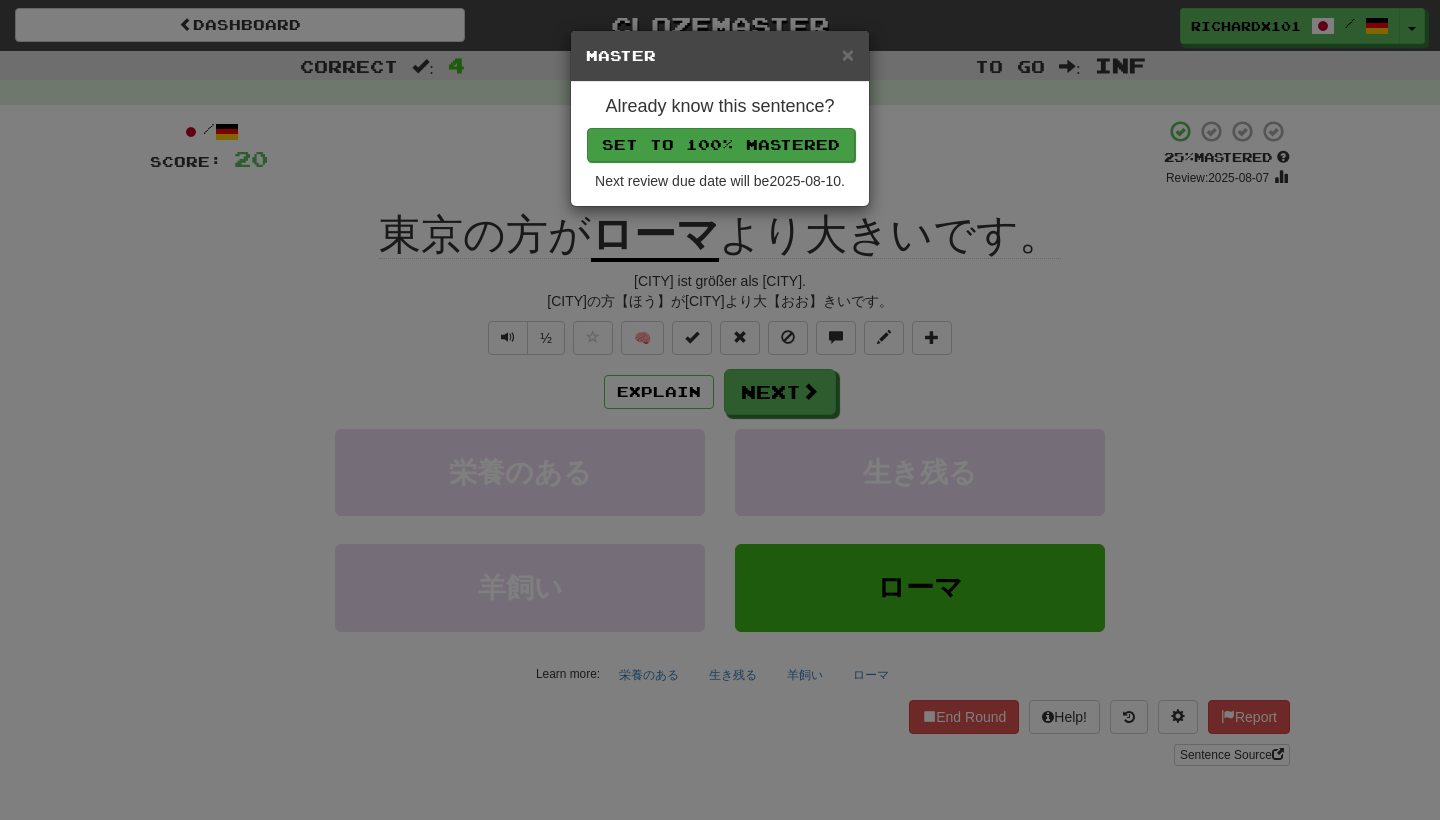 click on "Set to 100% Mastered" at bounding box center (721, 145) 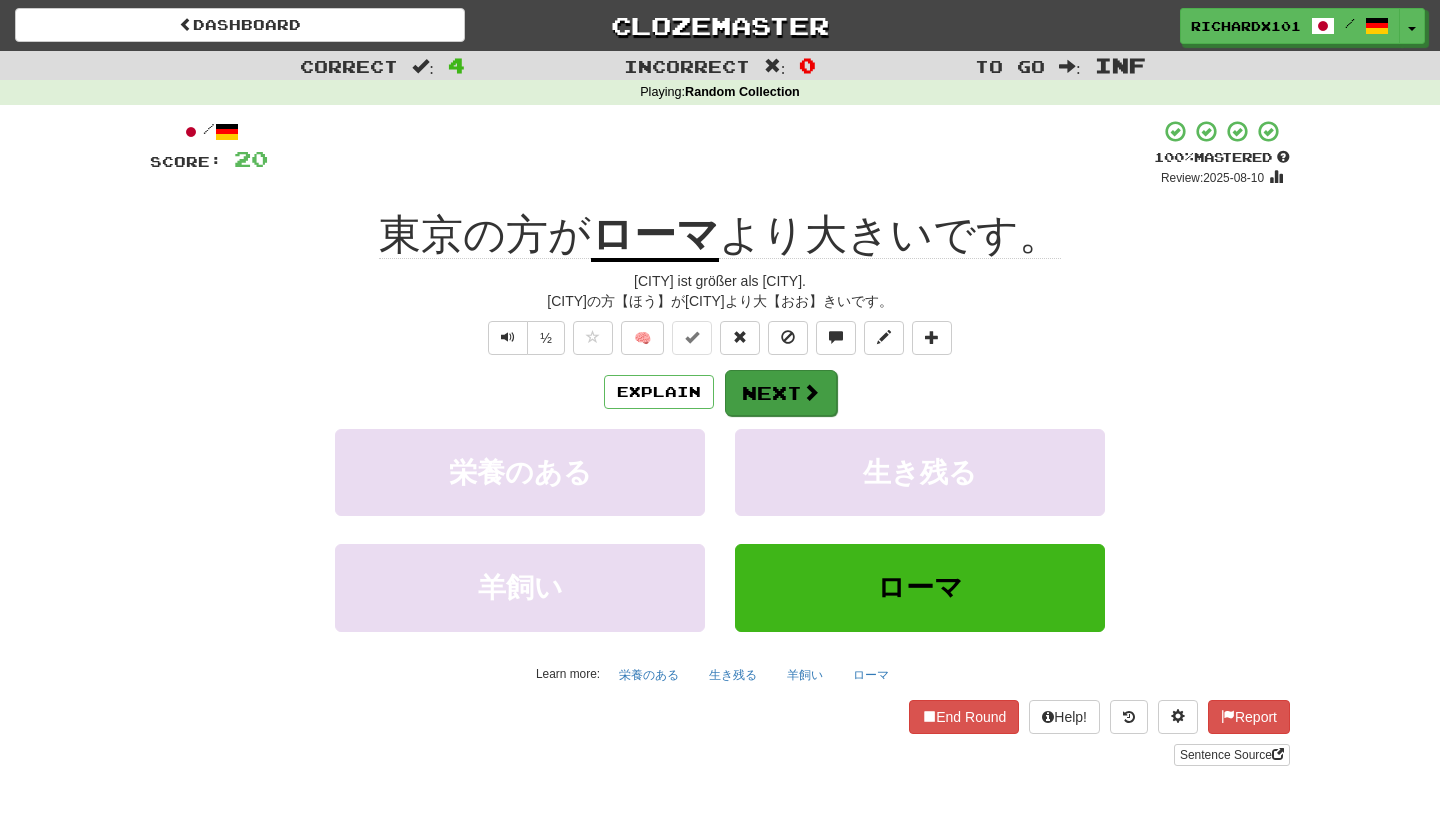 click on "Next" at bounding box center [781, 393] 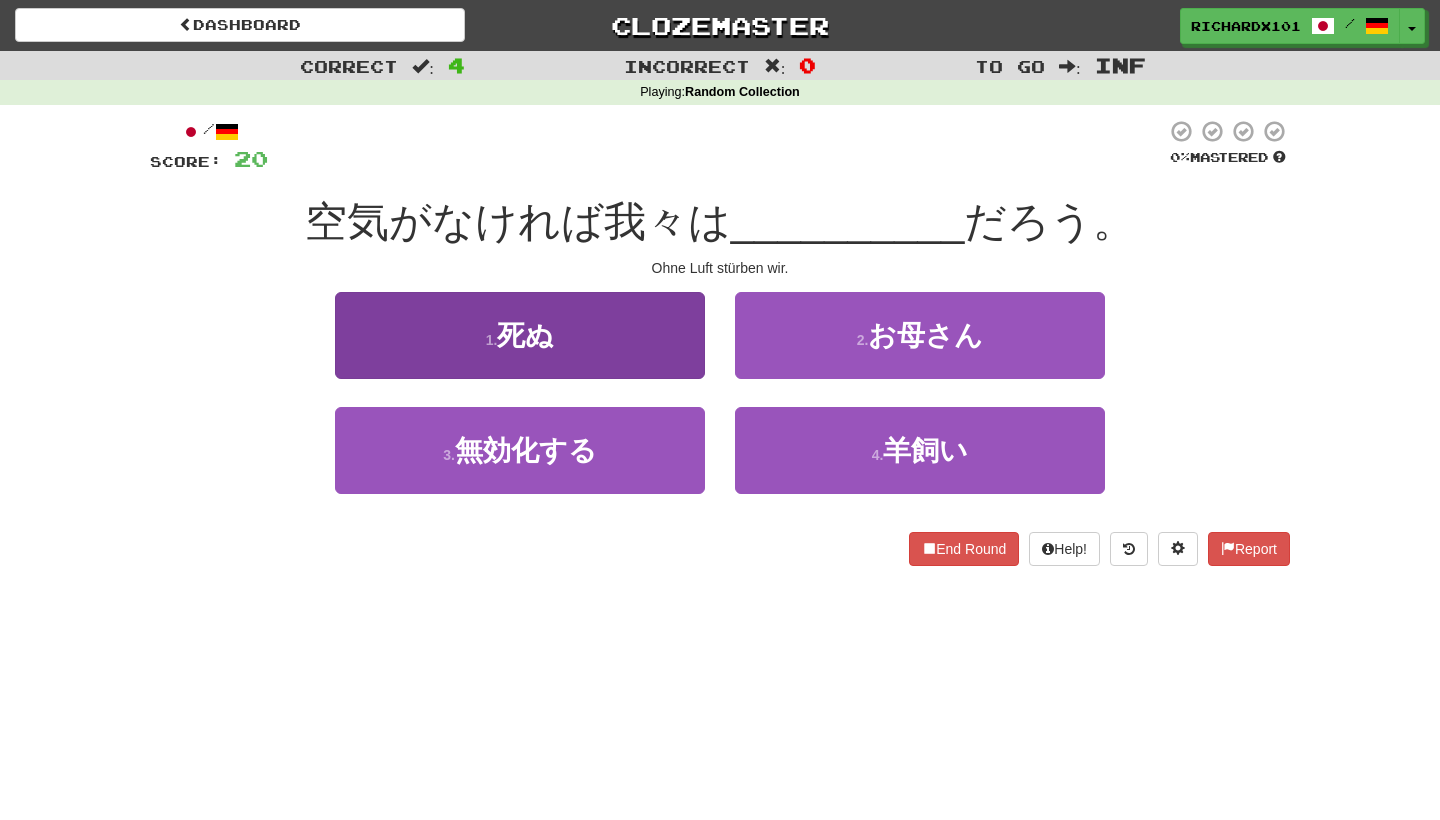 click on "1 .  死ぬ" at bounding box center [520, 335] 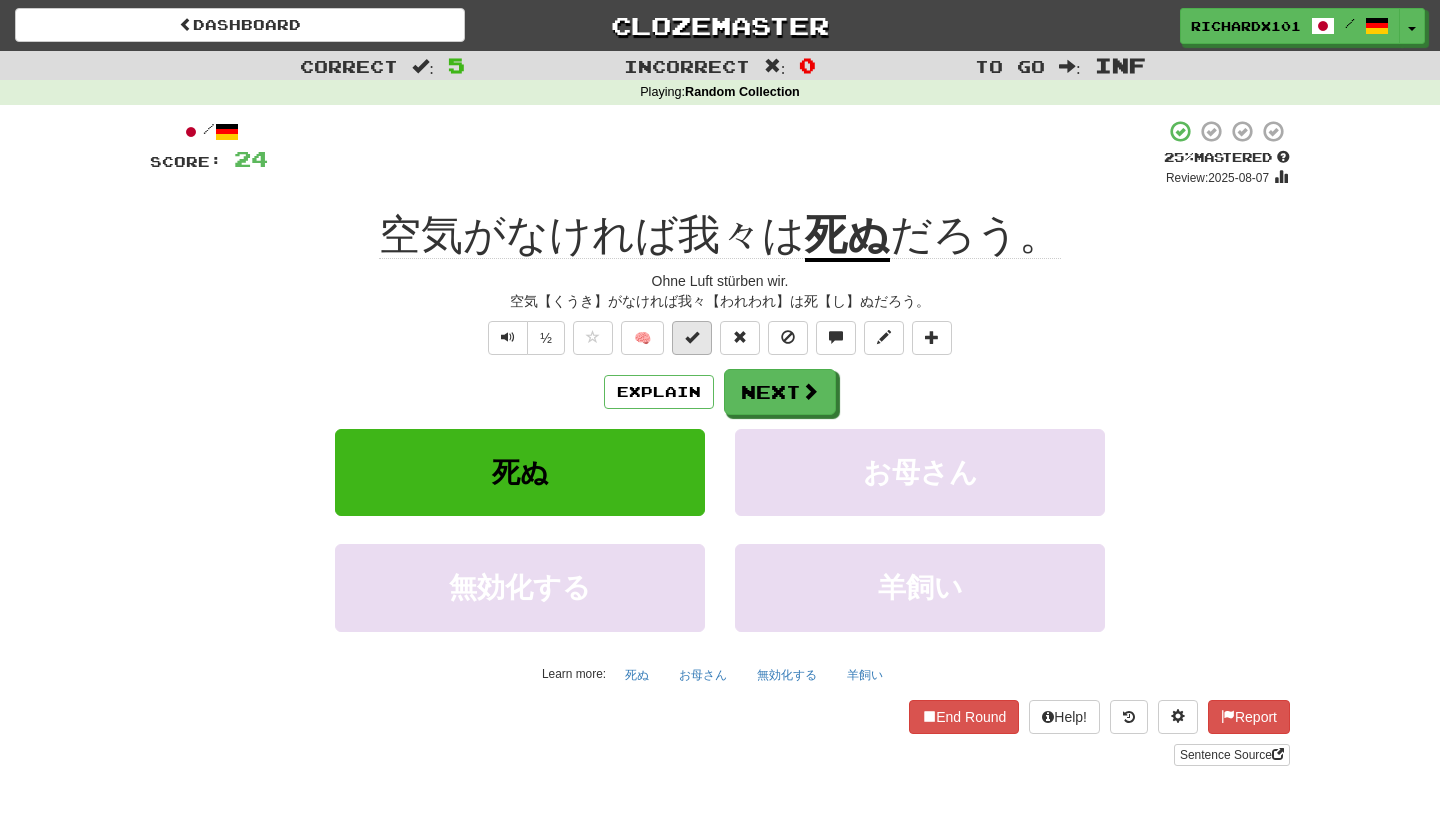 click at bounding box center [692, 337] 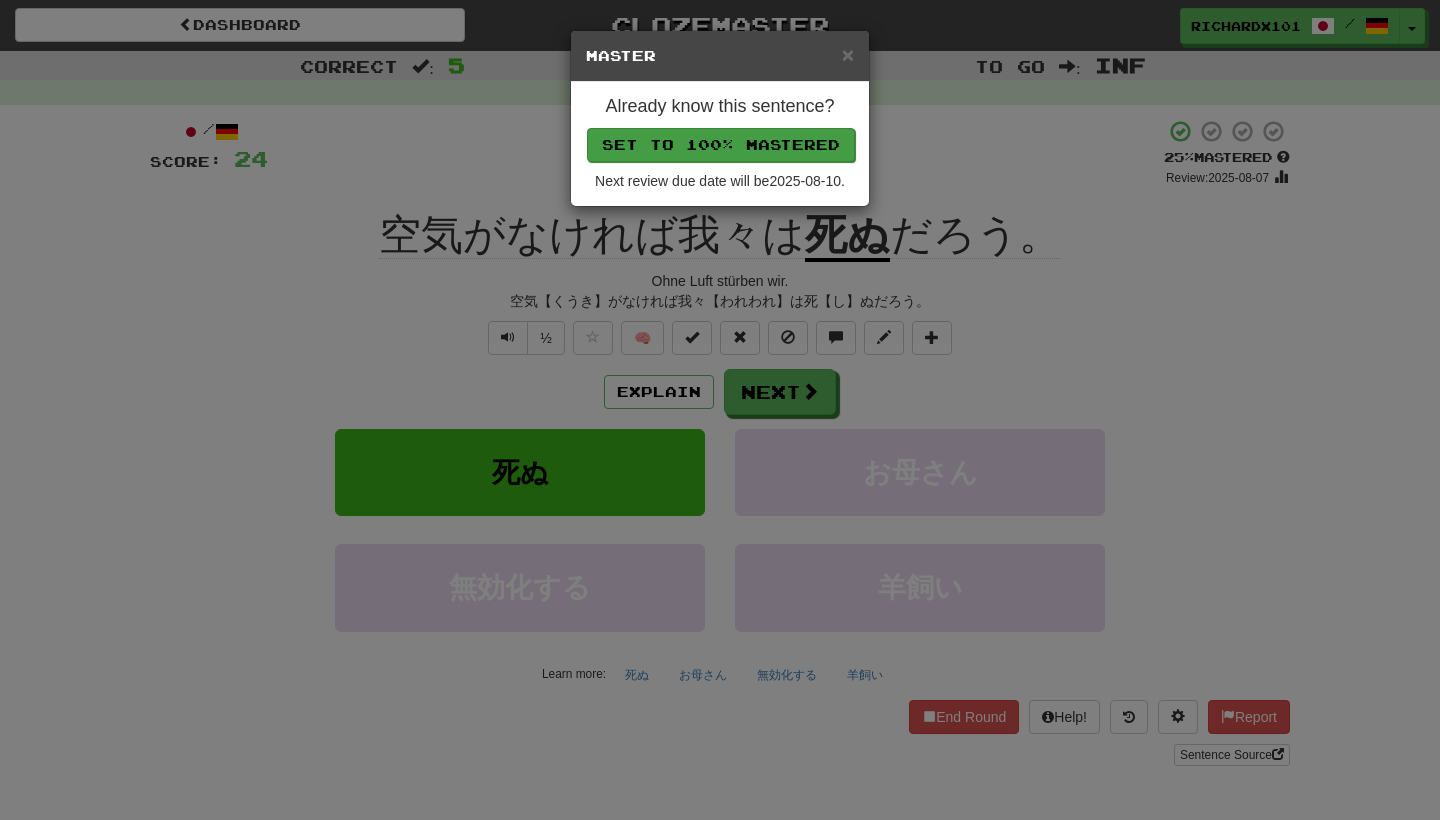 click on "Set to 100% Mastered" at bounding box center [721, 145] 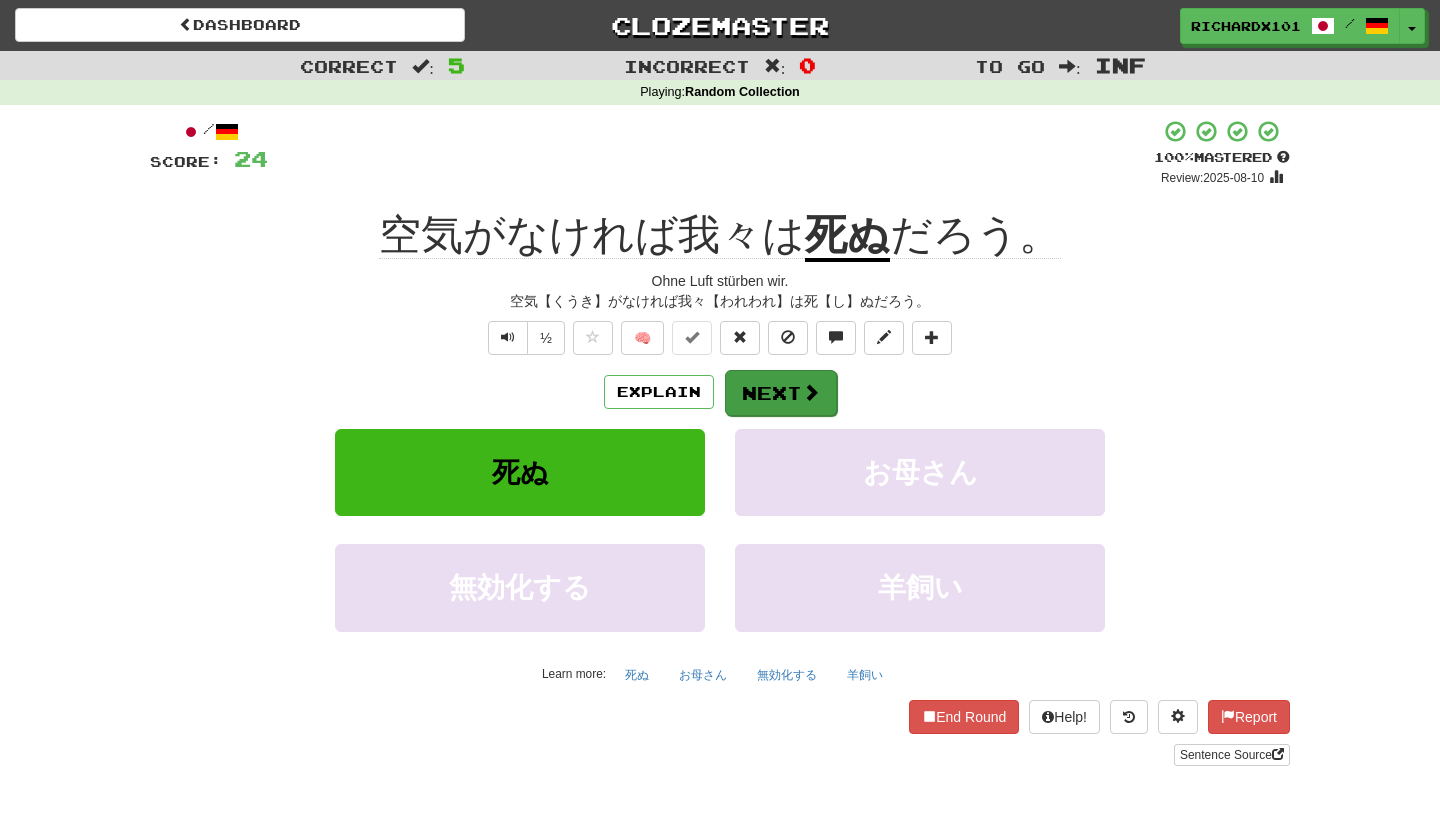 click on "Next" at bounding box center (781, 393) 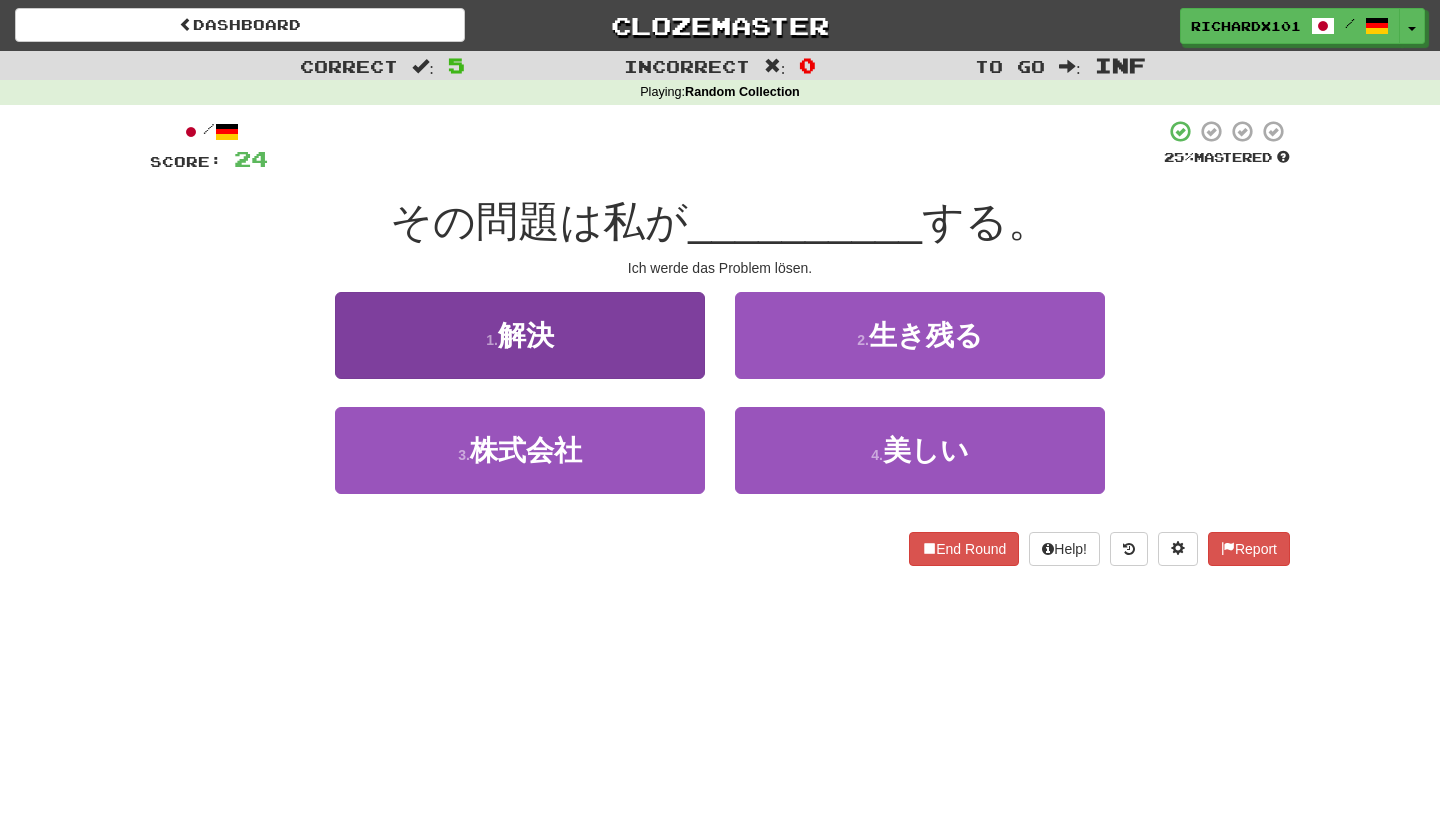 click on "1 .  解決" at bounding box center [520, 335] 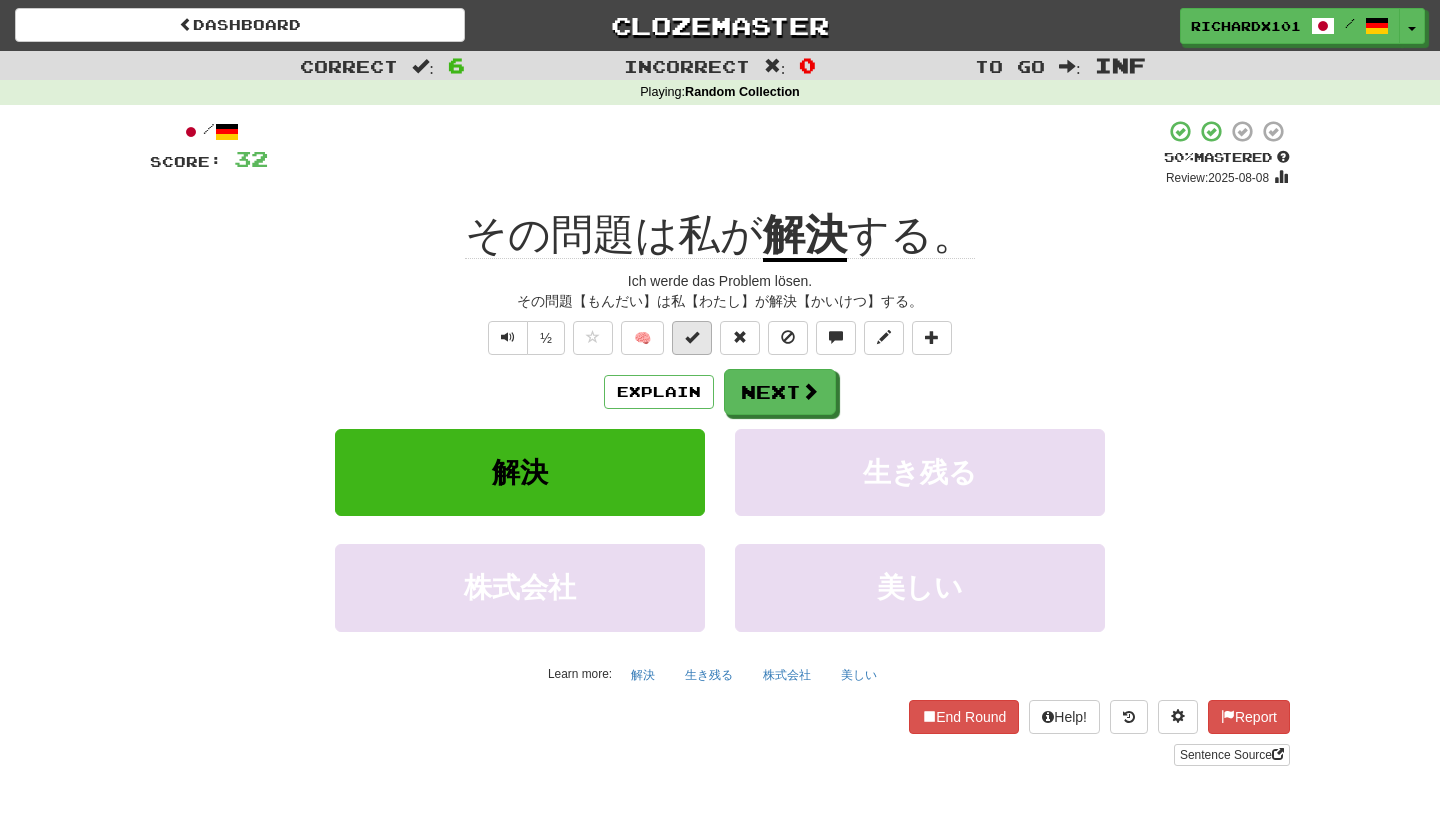 click at bounding box center [692, 338] 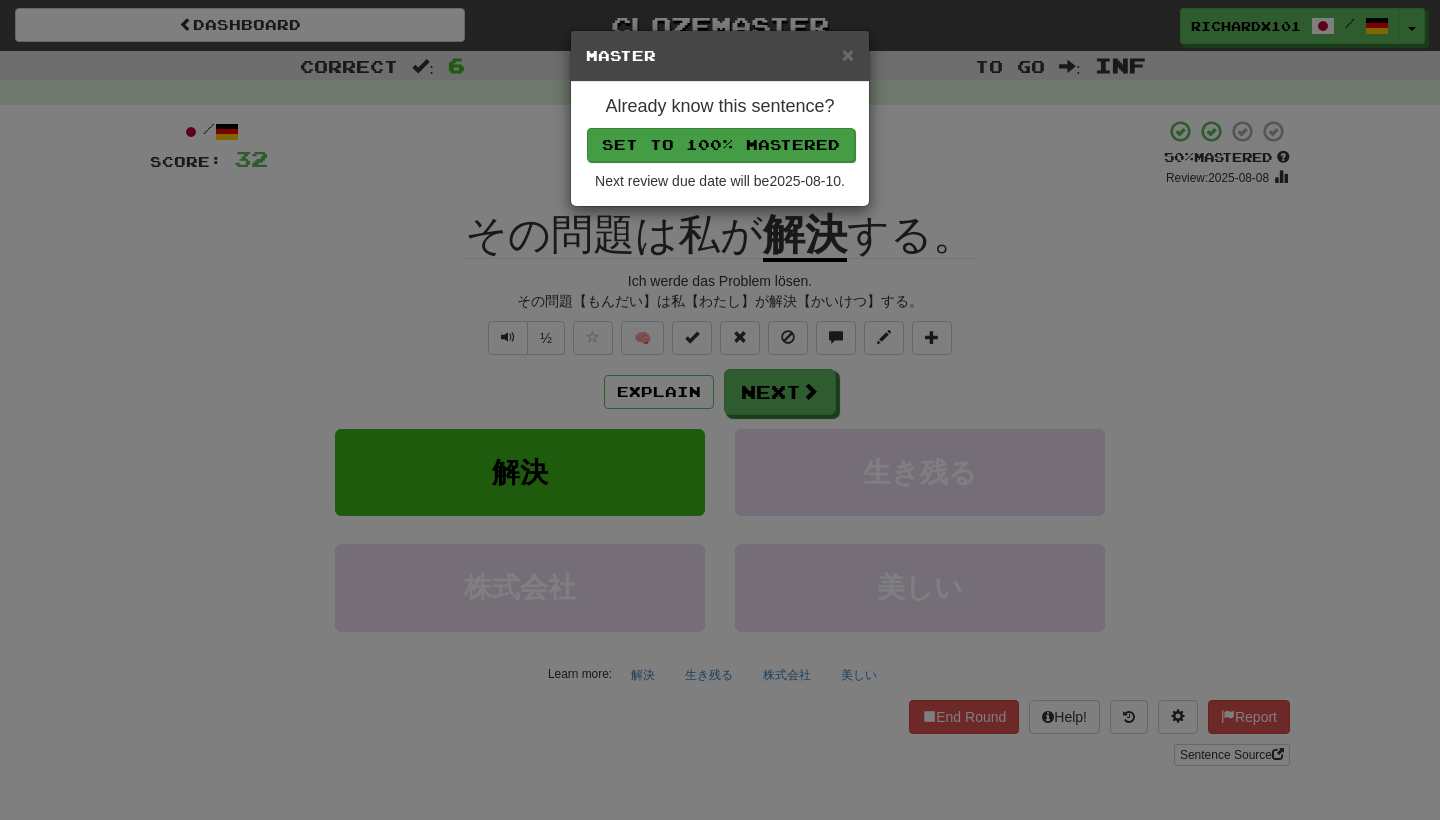 click on "Set to 100% Mastered" at bounding box center [721, 145] 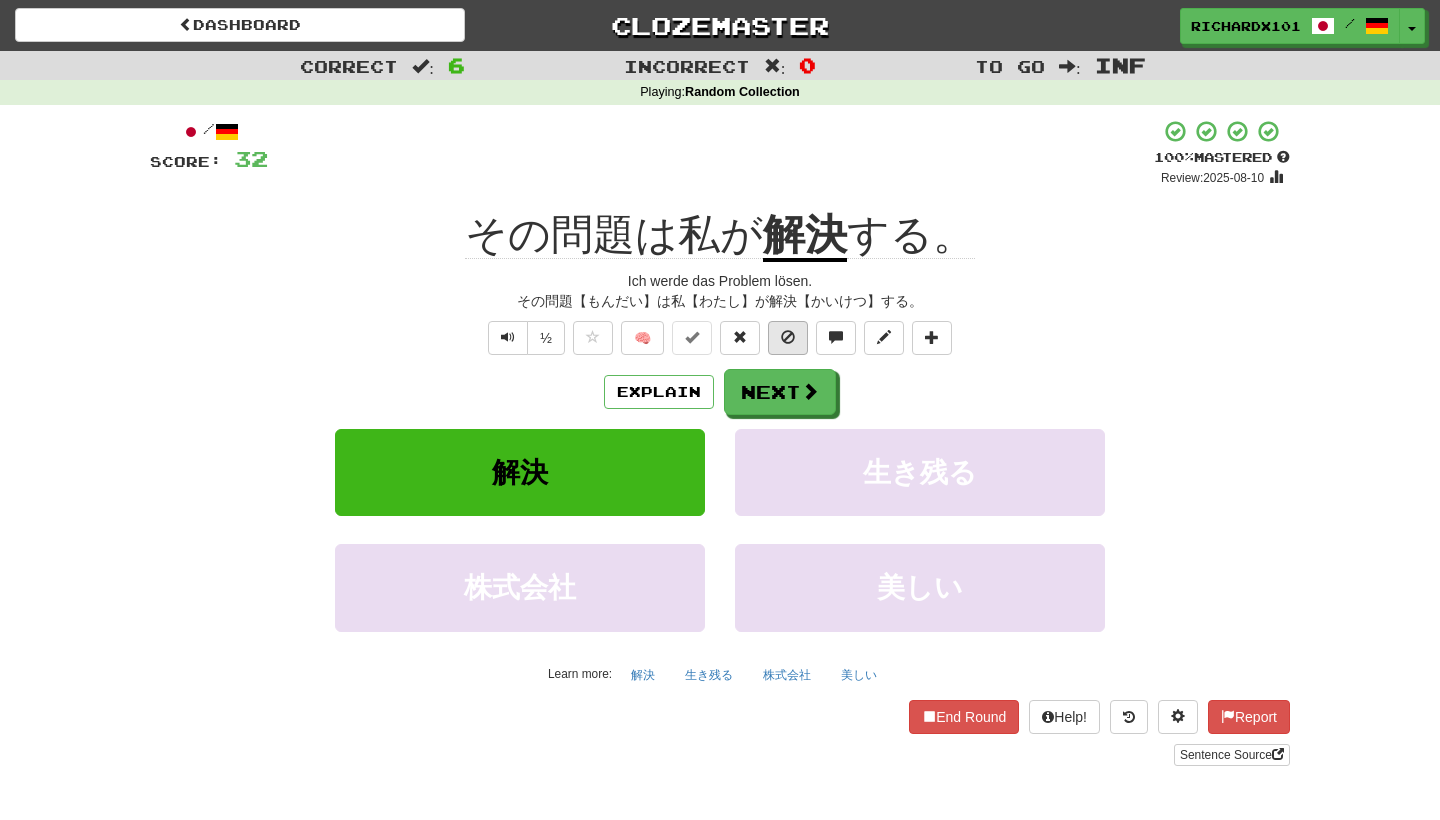 scroll, scrollTop: 0, scrollLeft: 0, axis: both 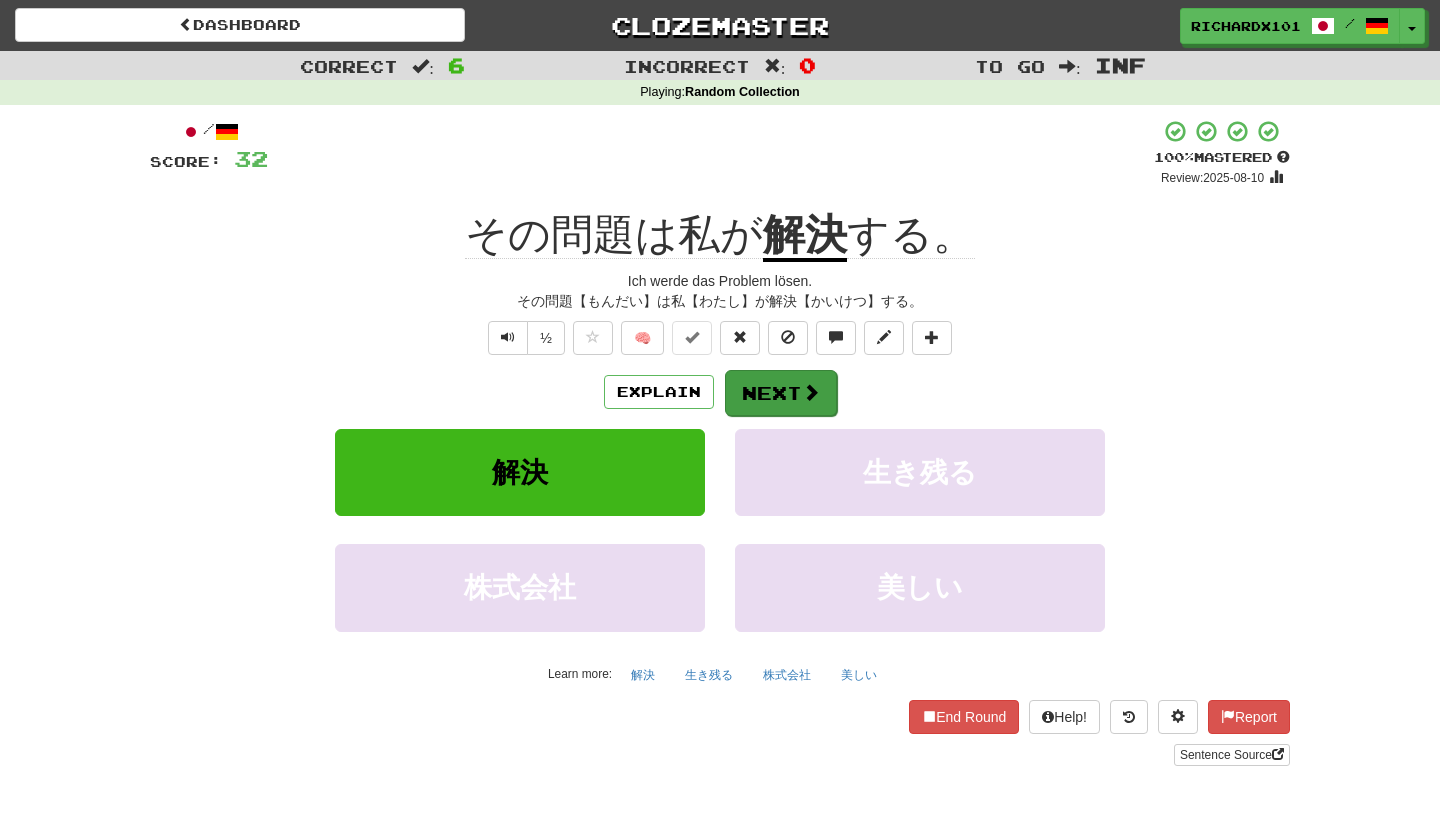 click on "Next" at bounding box center (781, 393) 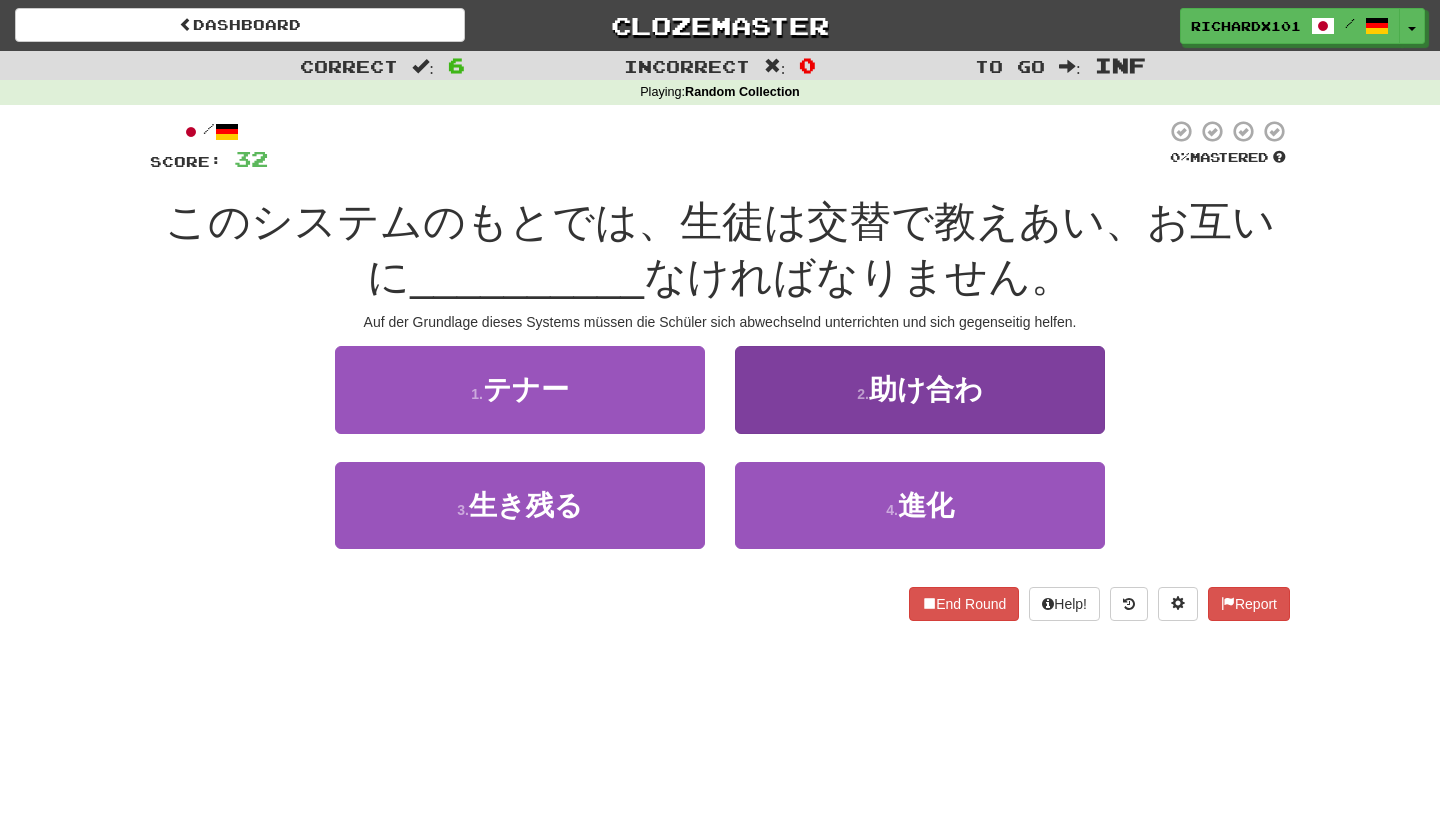 click on "2 .  助け合わ" at bounding box center (920, 389) 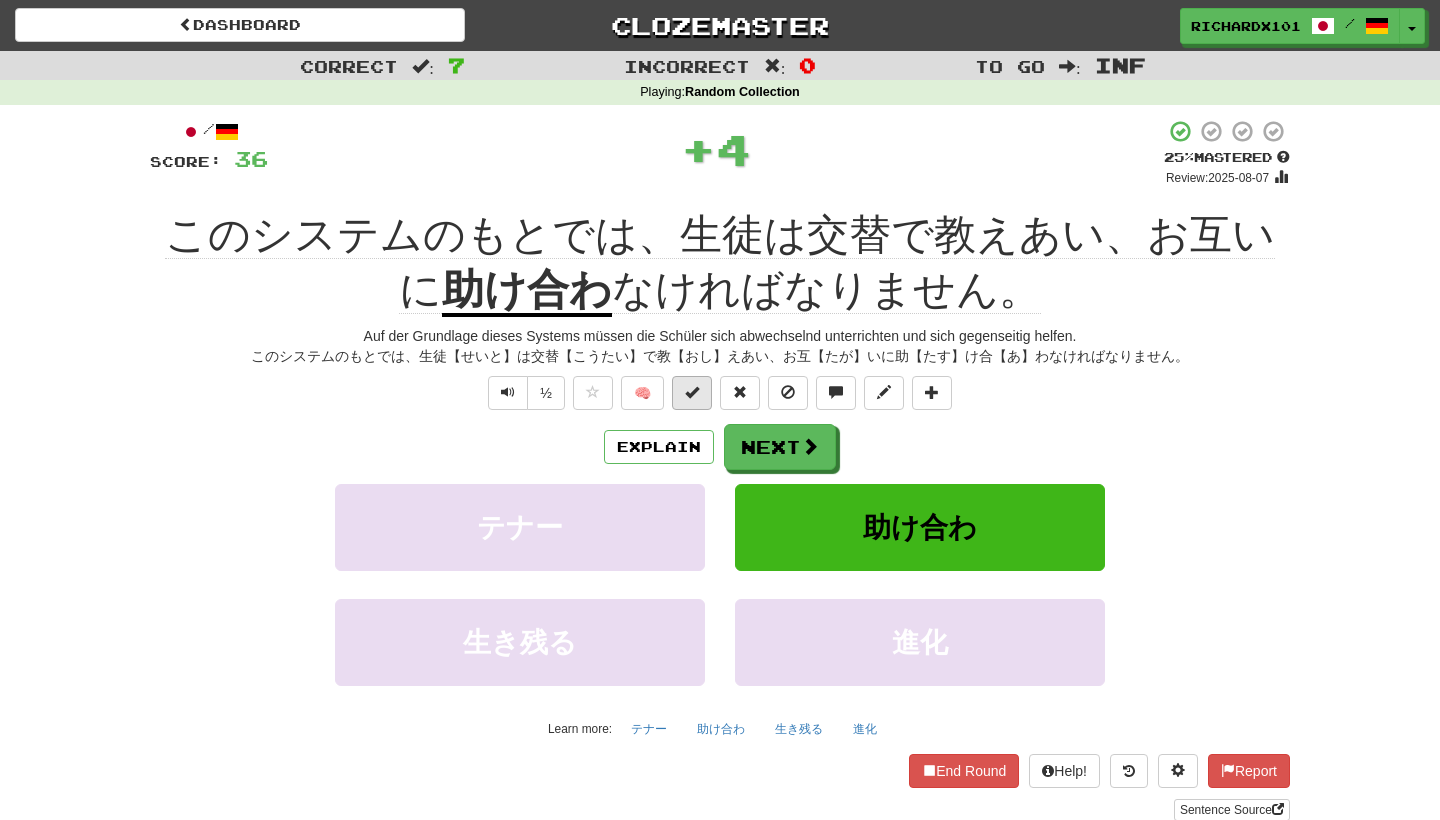 click at bounding box center [692, 393] 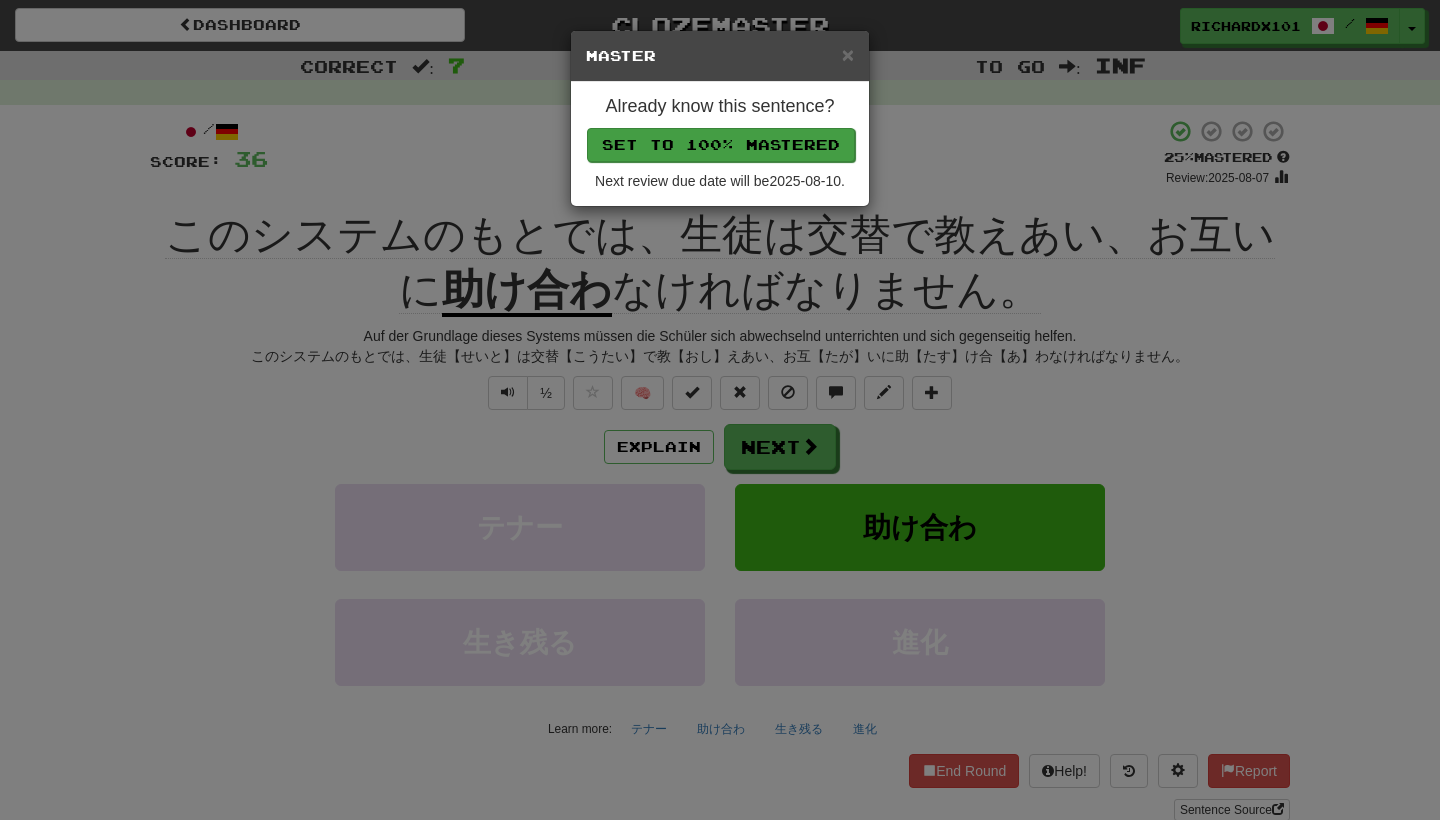 click on "Set to 100% Mastered" at bounding box center (721, 145) 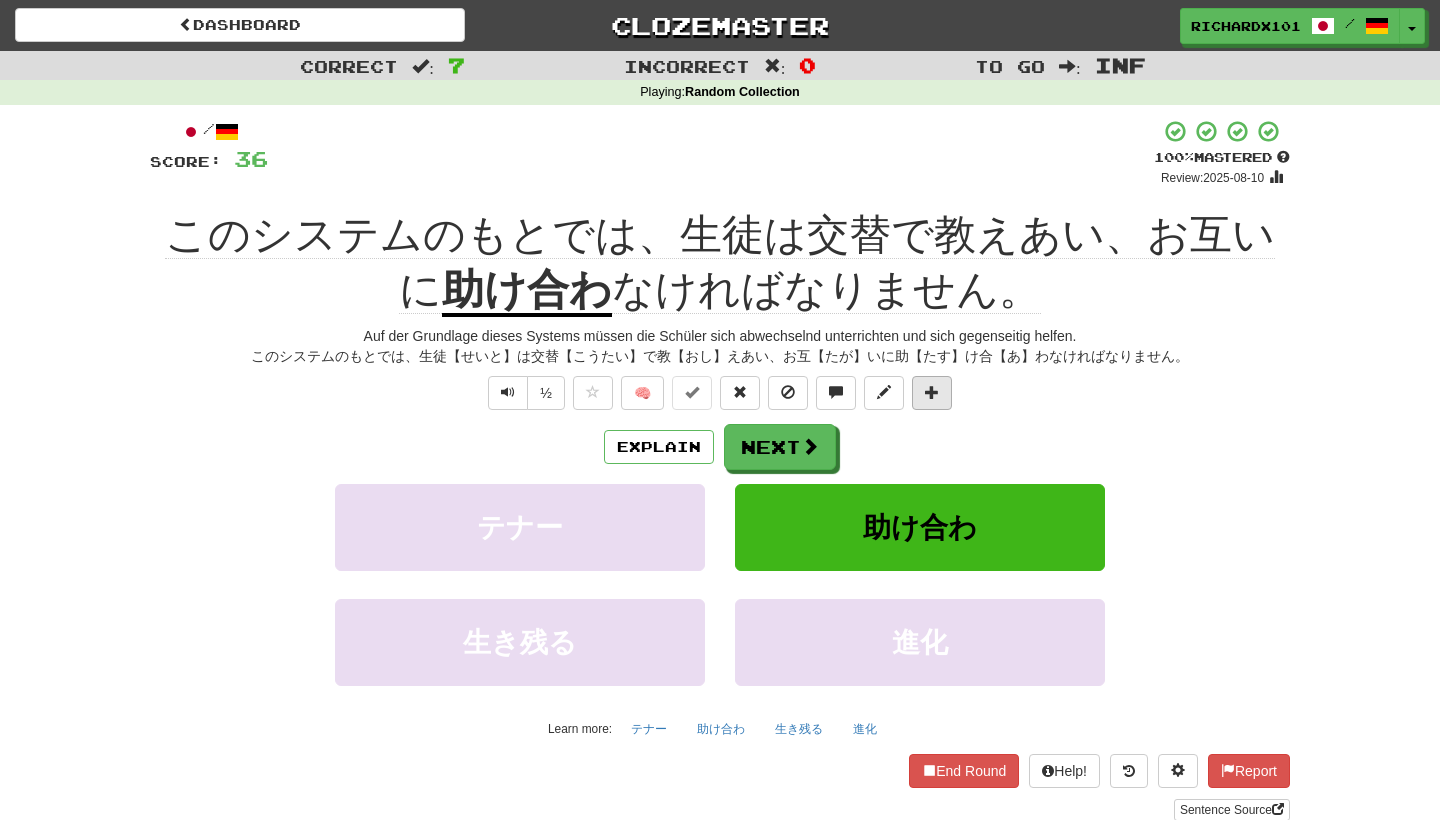 click at bounding box center [932, 392] 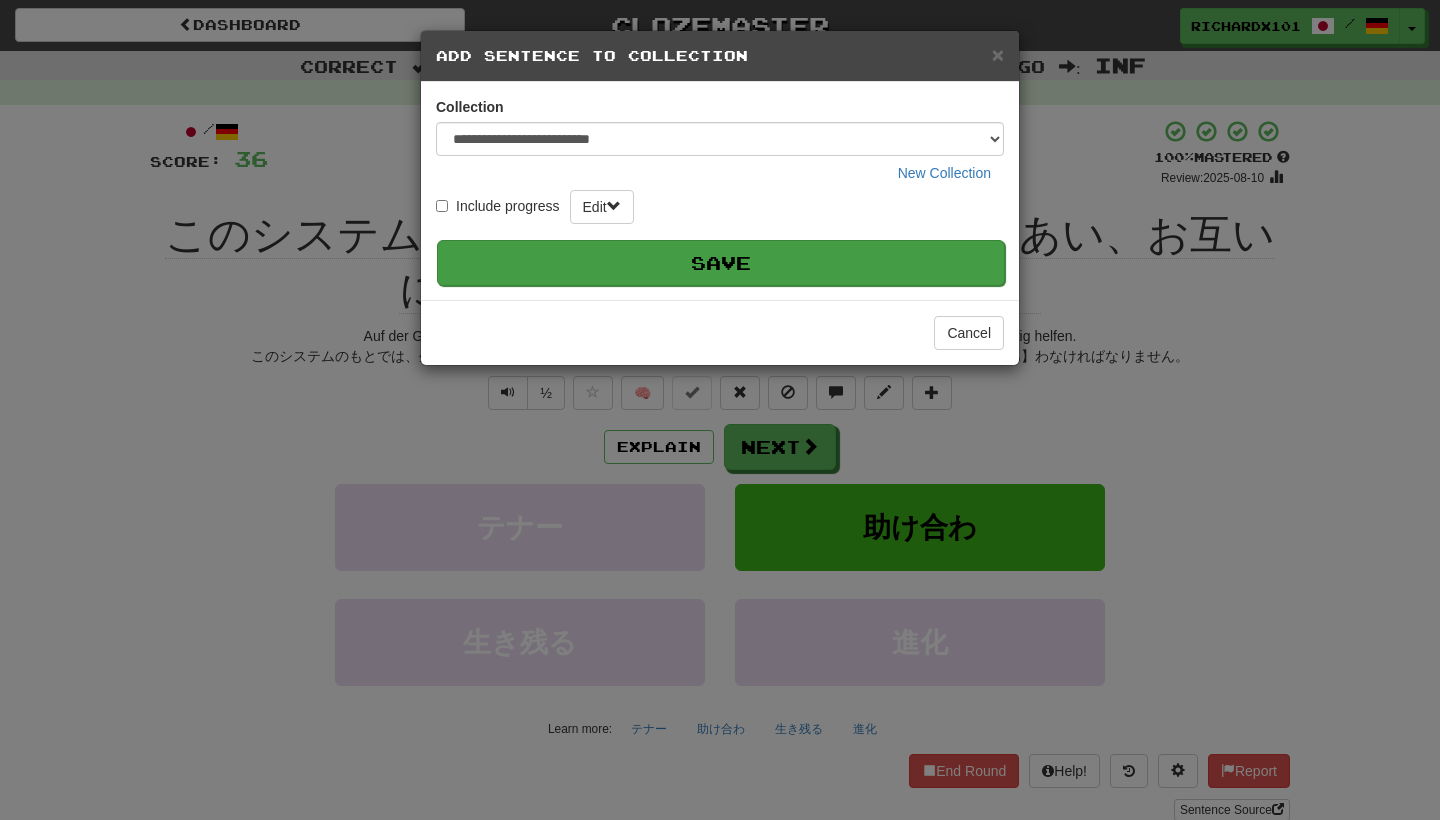 click on "Save" at bounding box center [721, 263] 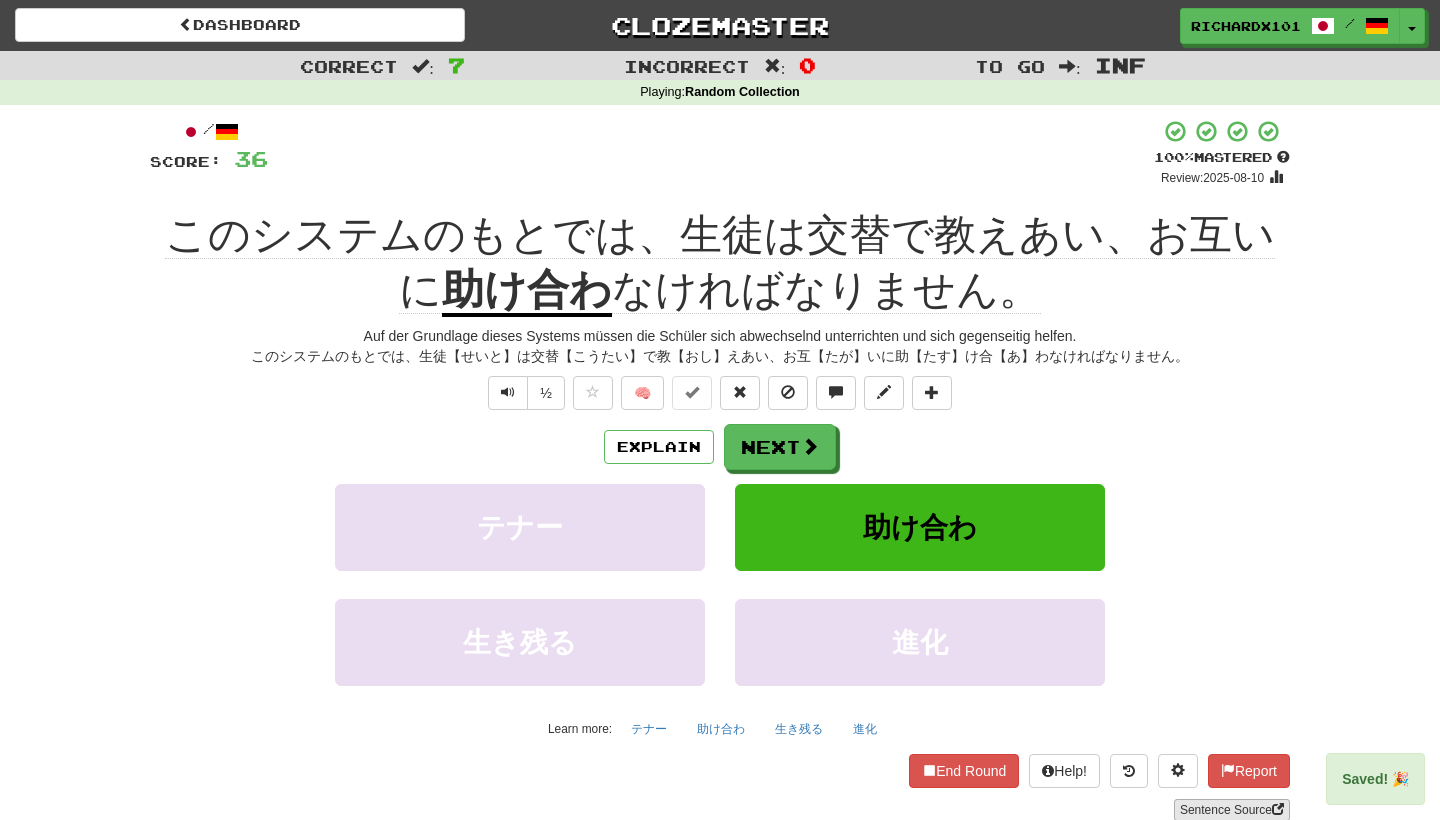 click on "Sentence Source" at bounding box center (1232, 810) 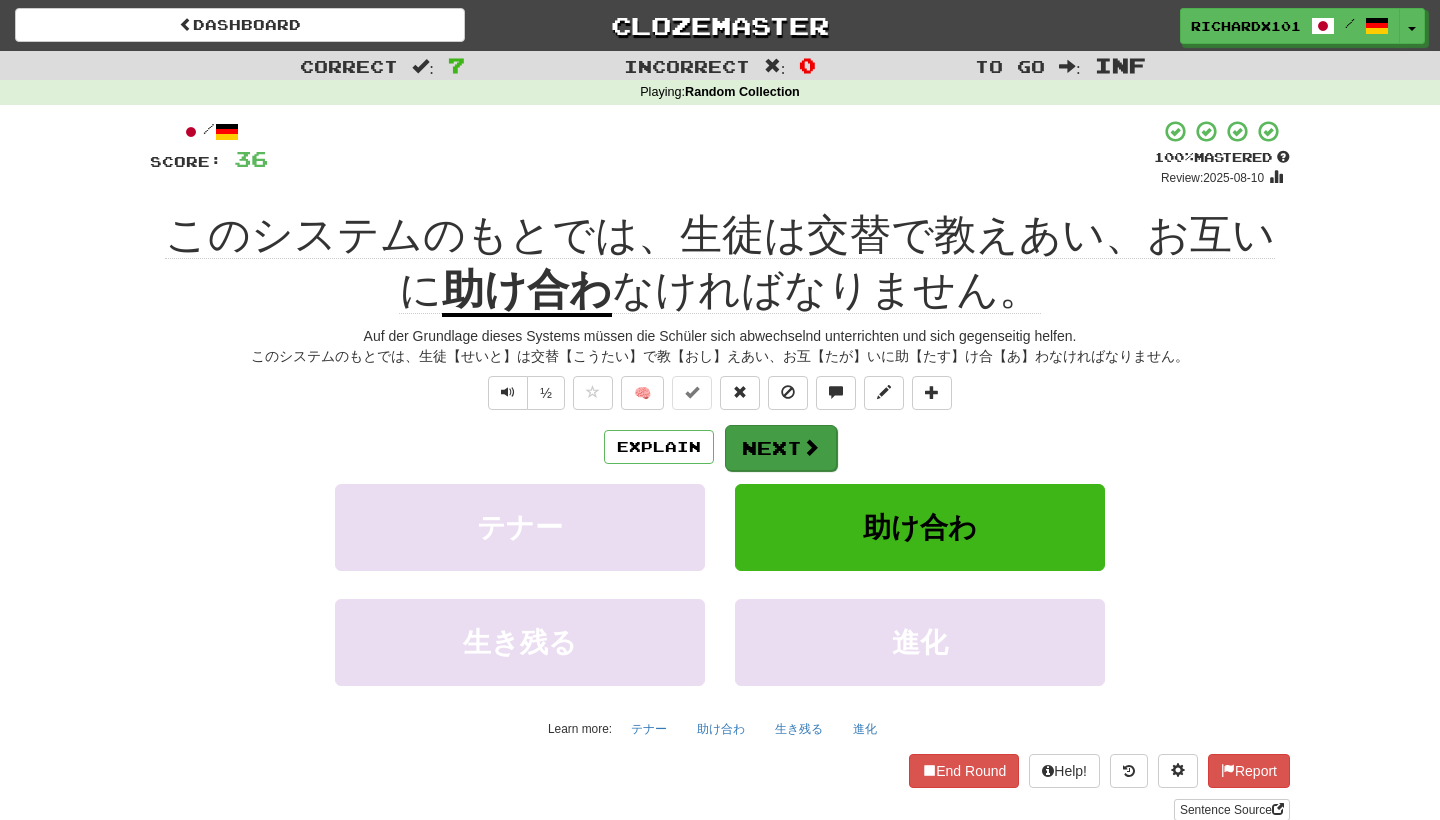 click on "Next" at bounding box center (781, 448) 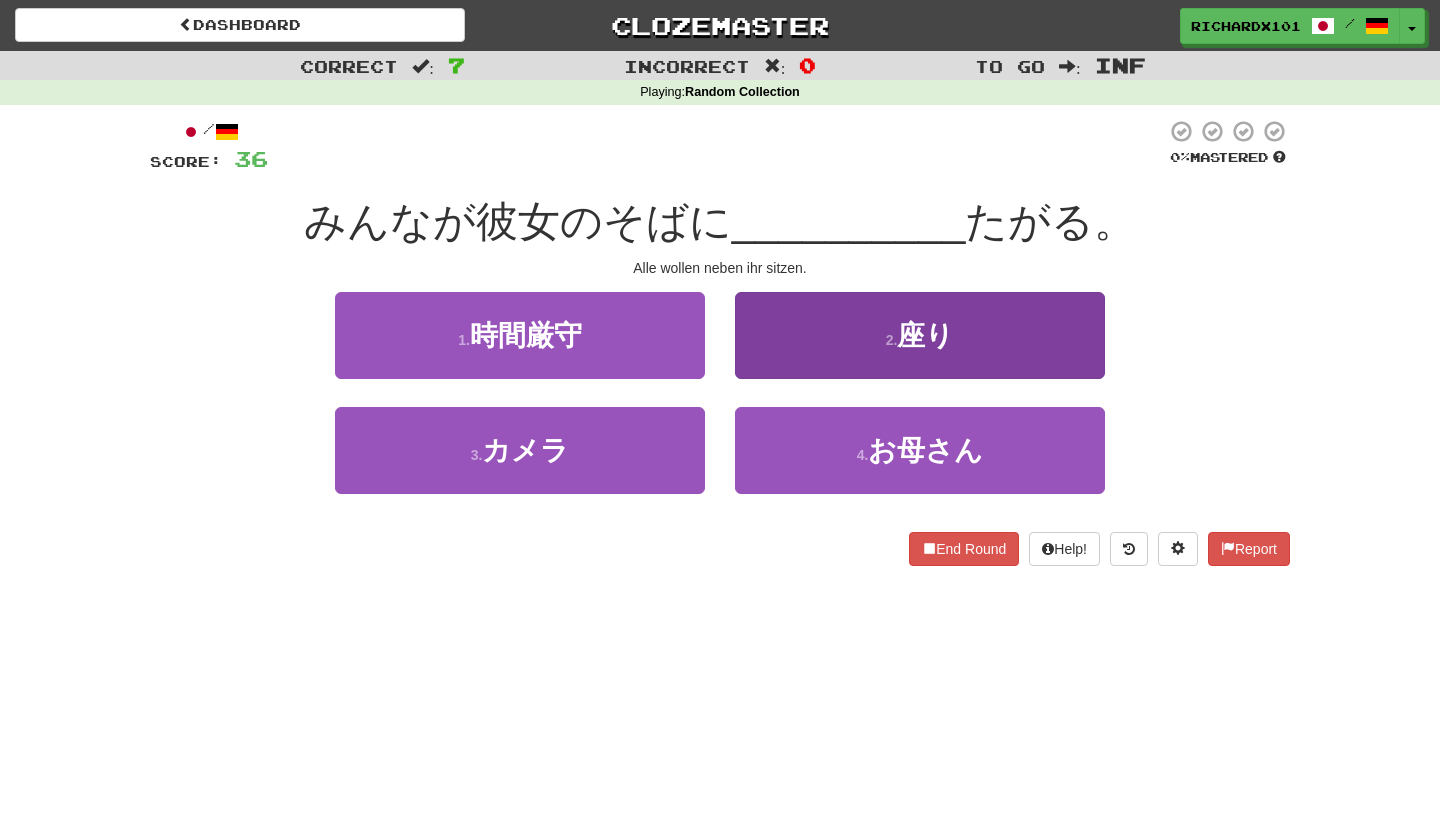 click on "2 .  座り" at bounding box center [920, 335] 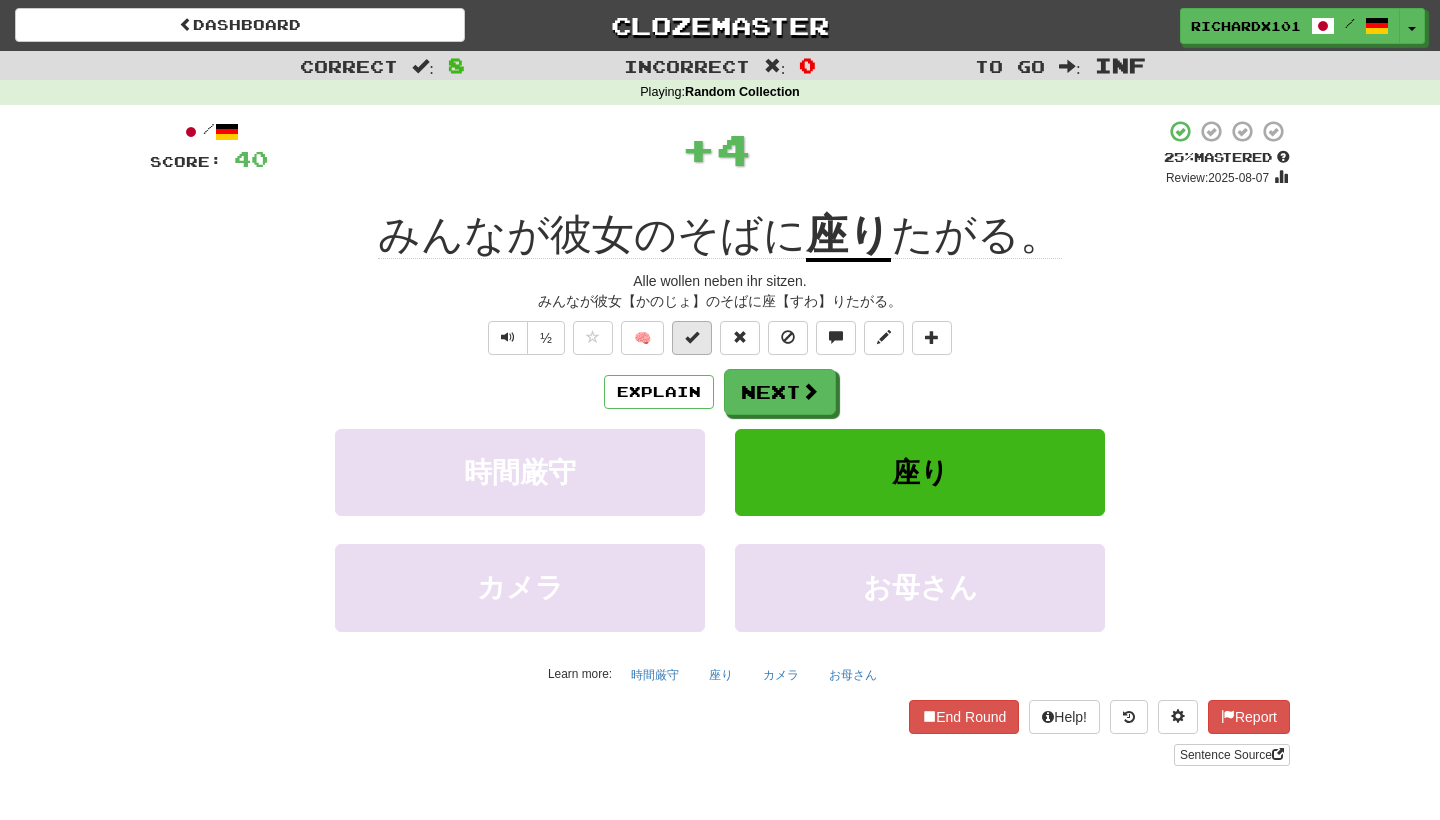 click at bounding box center [692, 338] 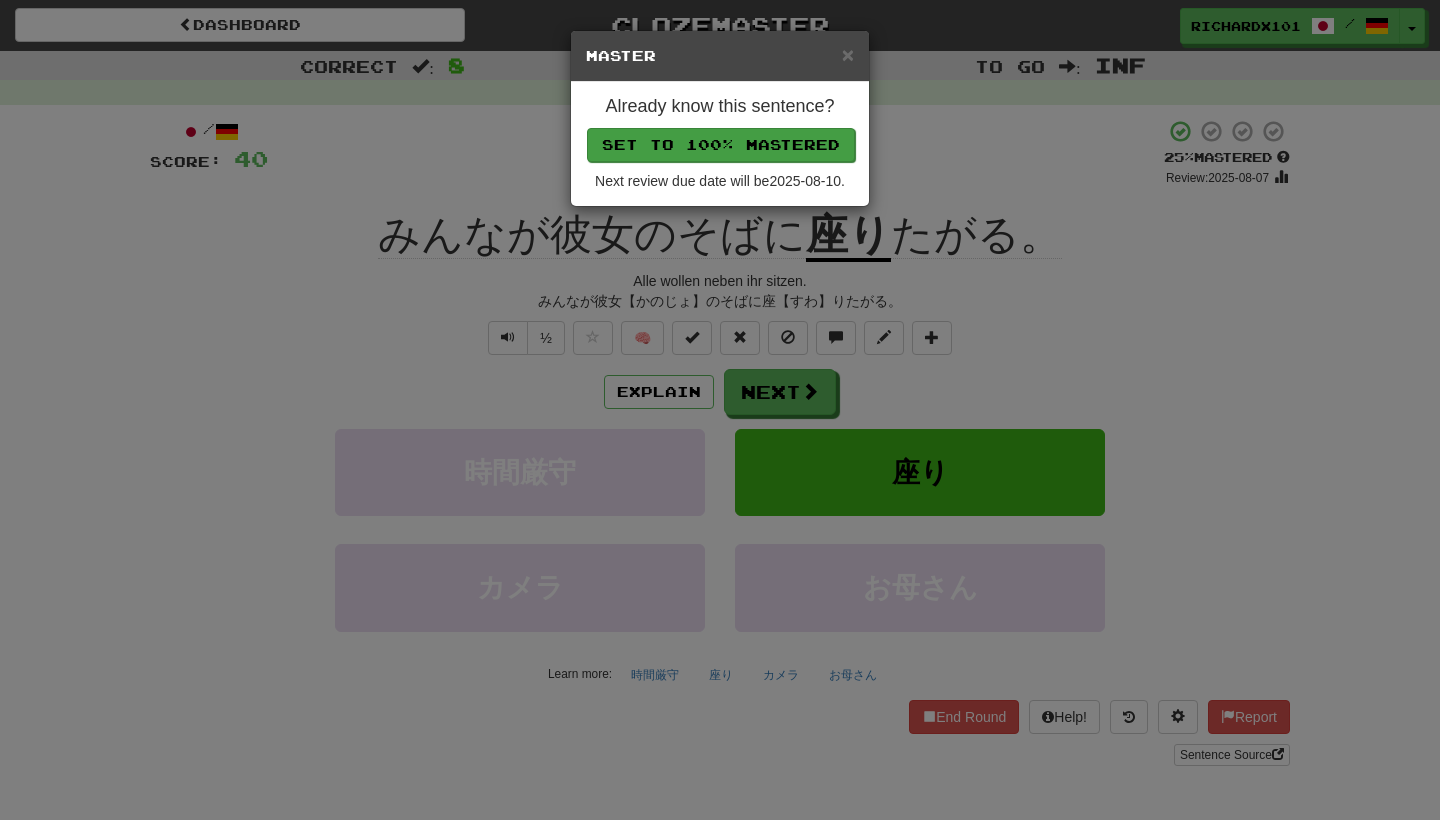click on "Set to 100% Mastered" at bounding box center (721, 145) 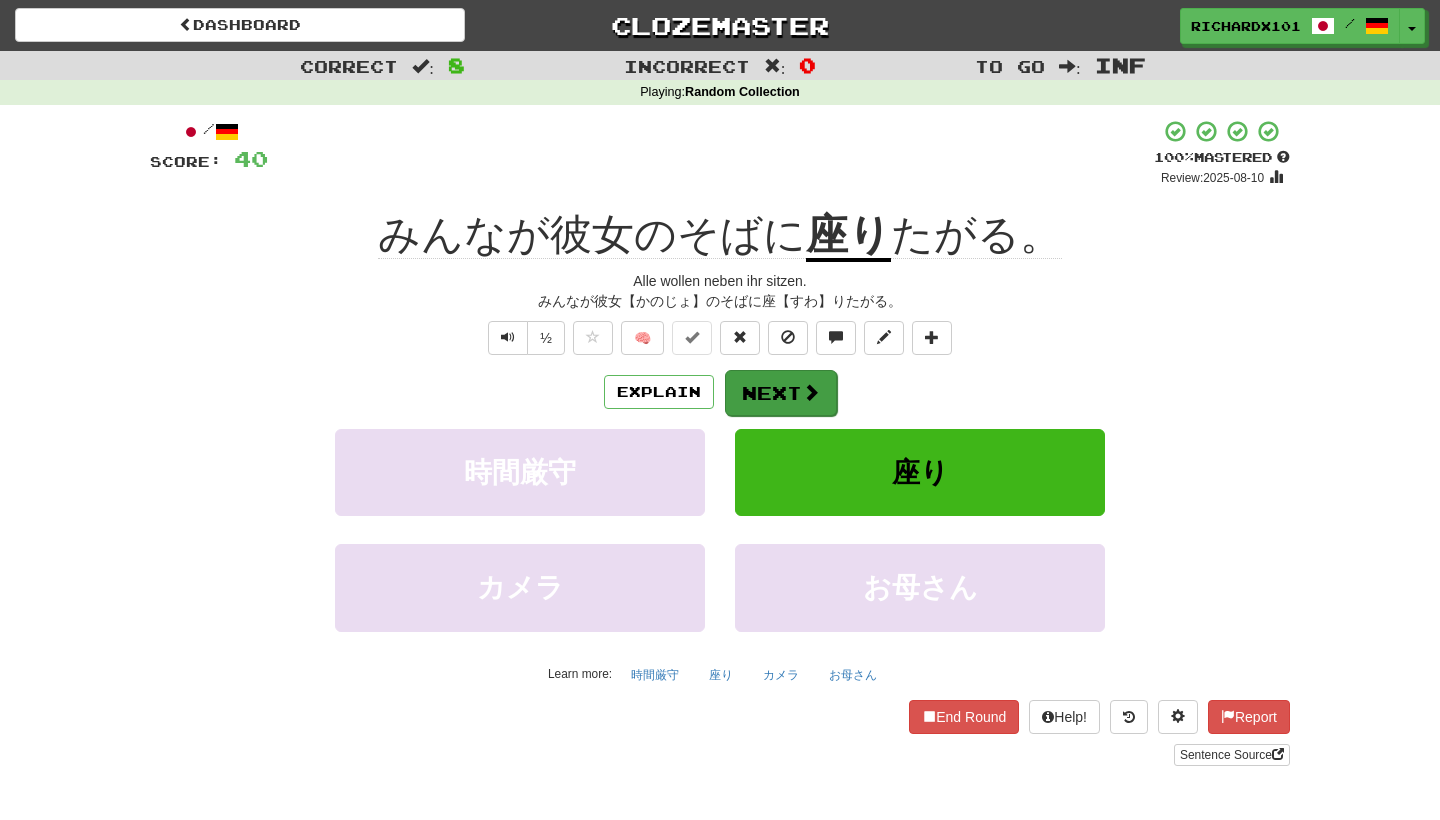 click on "Next" at bounding box center (781, 393) 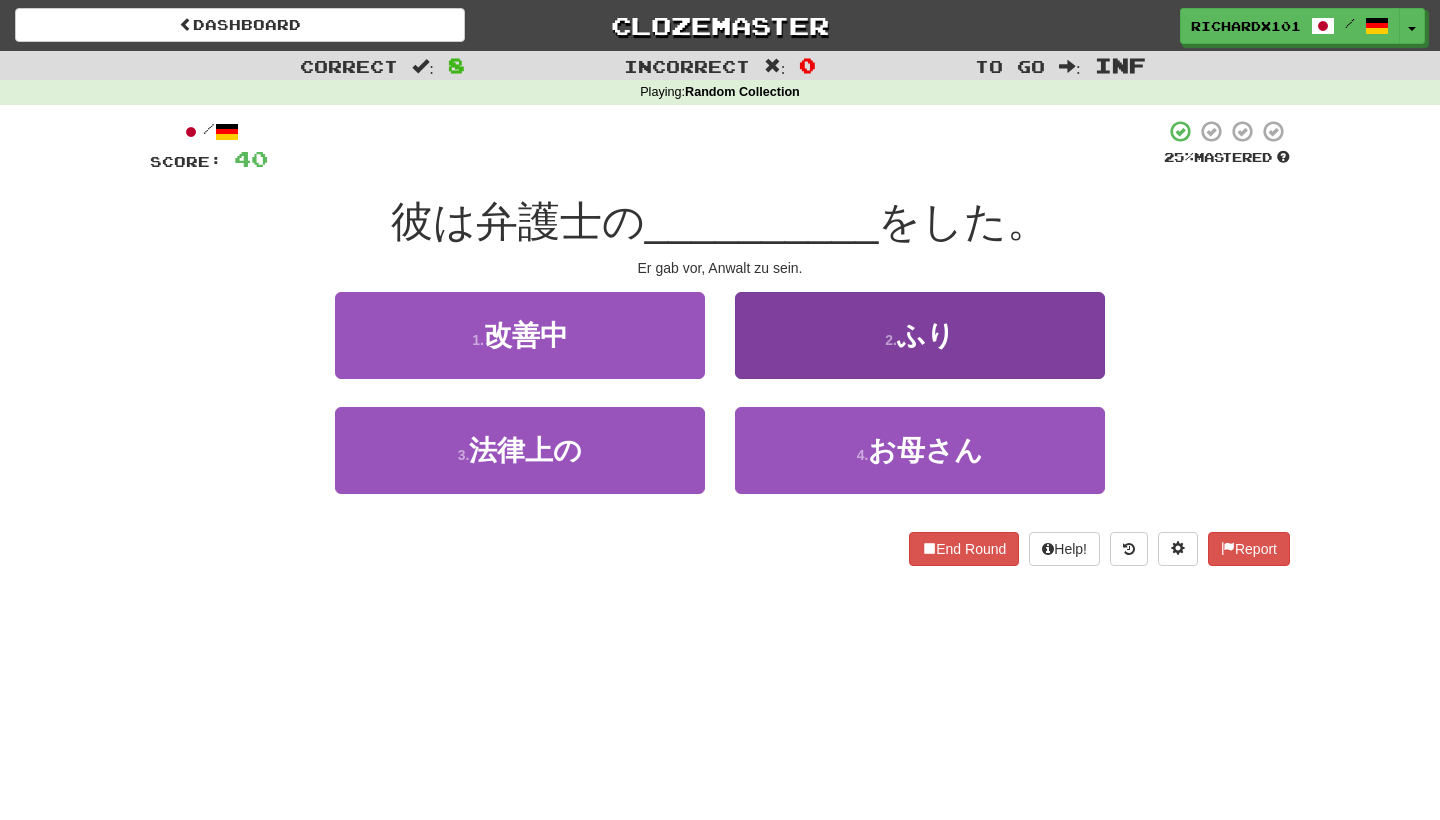 click on "2 .  ふり" at bounding box center (920, 335) 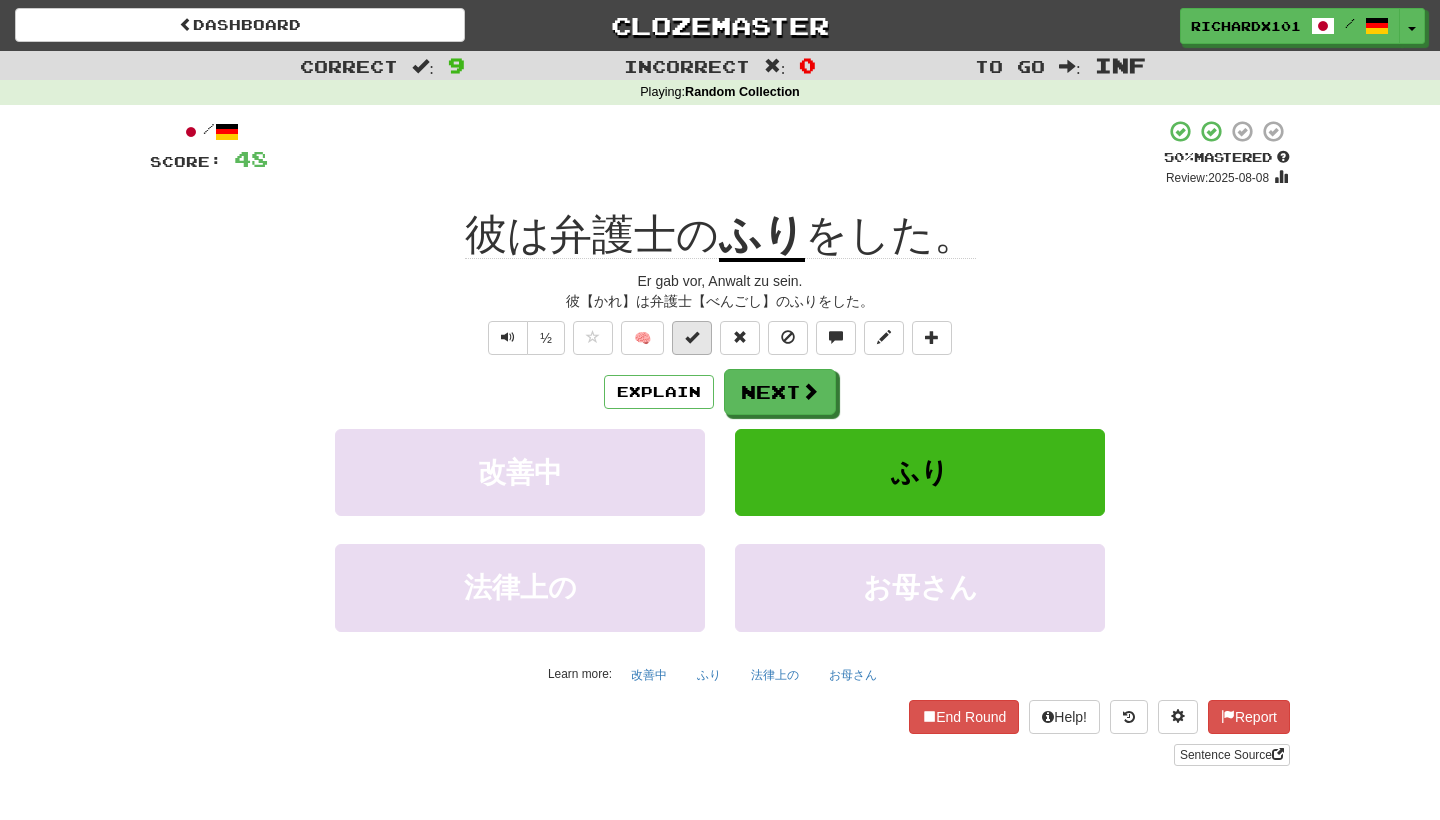 click at bounding box center [692, 338] 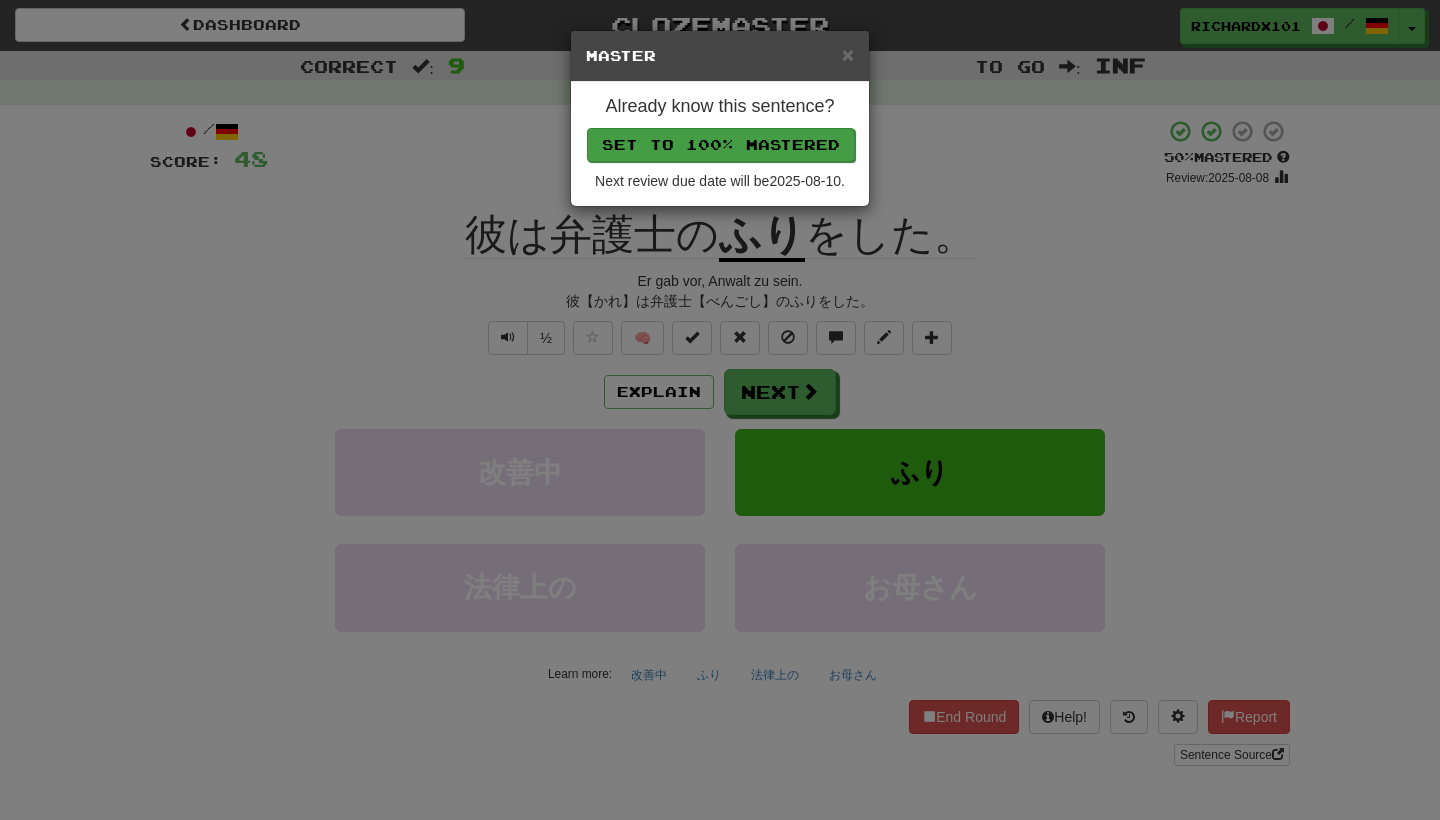 click on "Set to 100% Mastered" at bounding box center (721, 145) 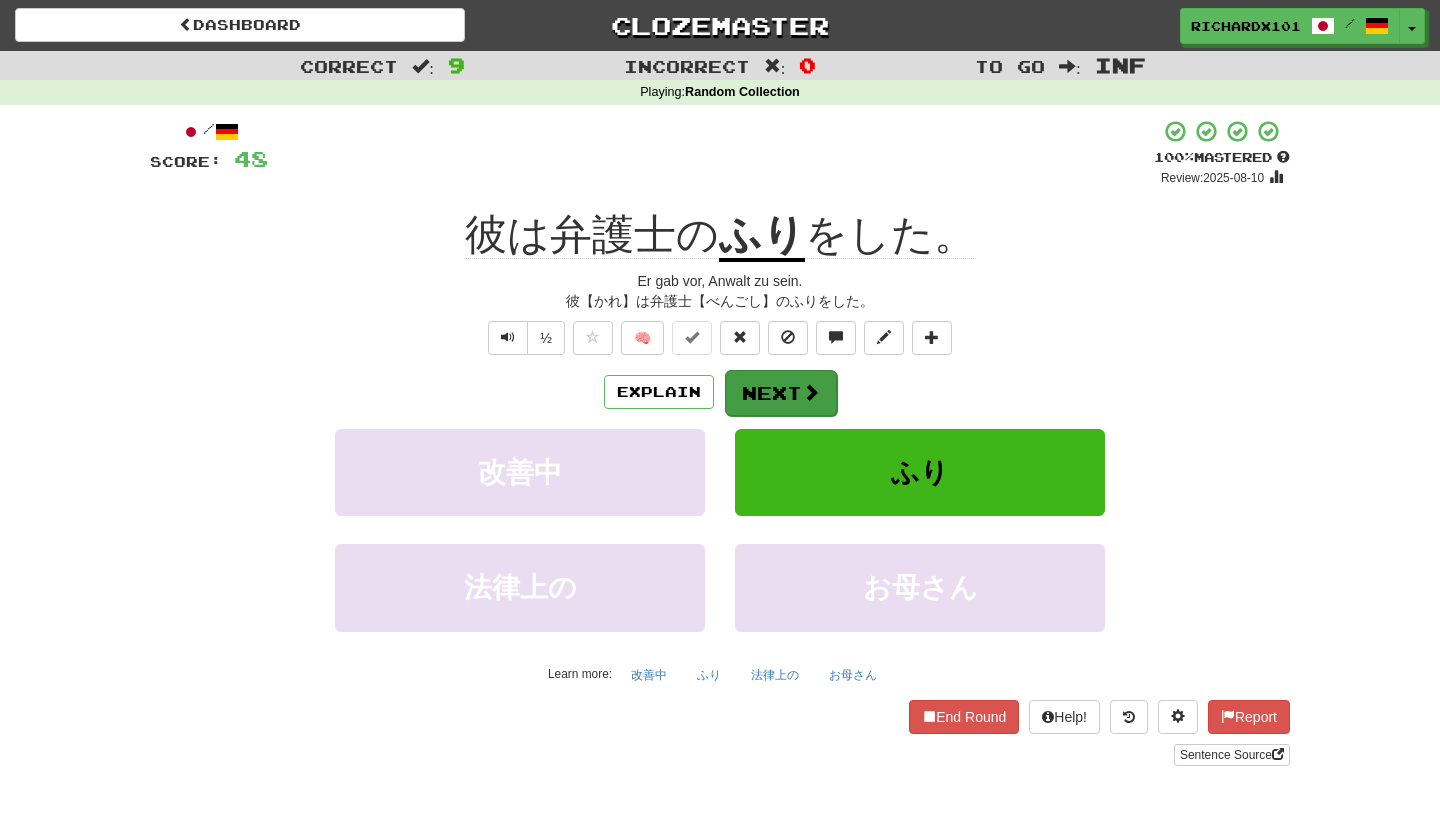 click on "Next" at bounding box center [781, 393] 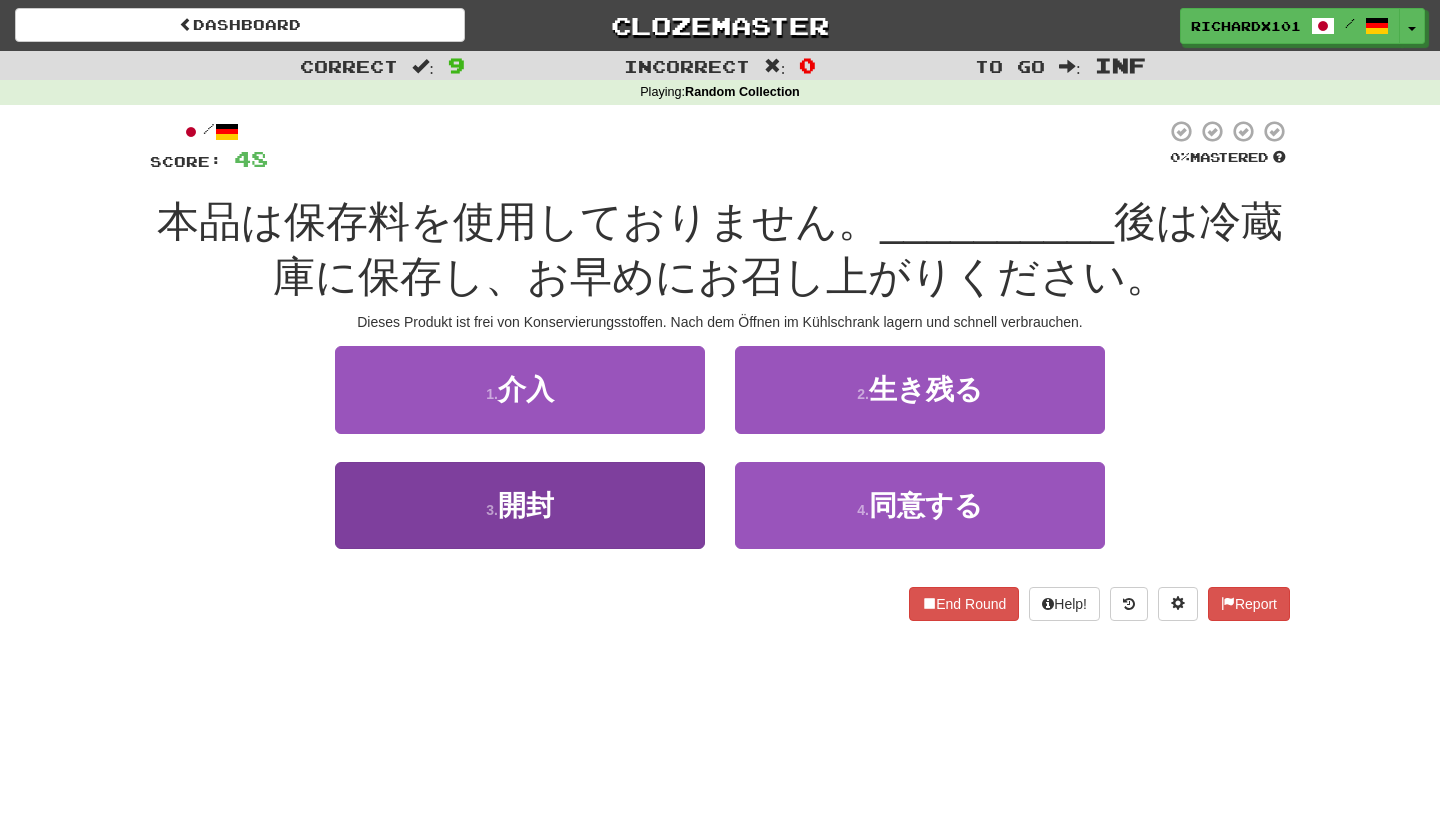 click on "3 .  開封" at bounding box center (520, 505) 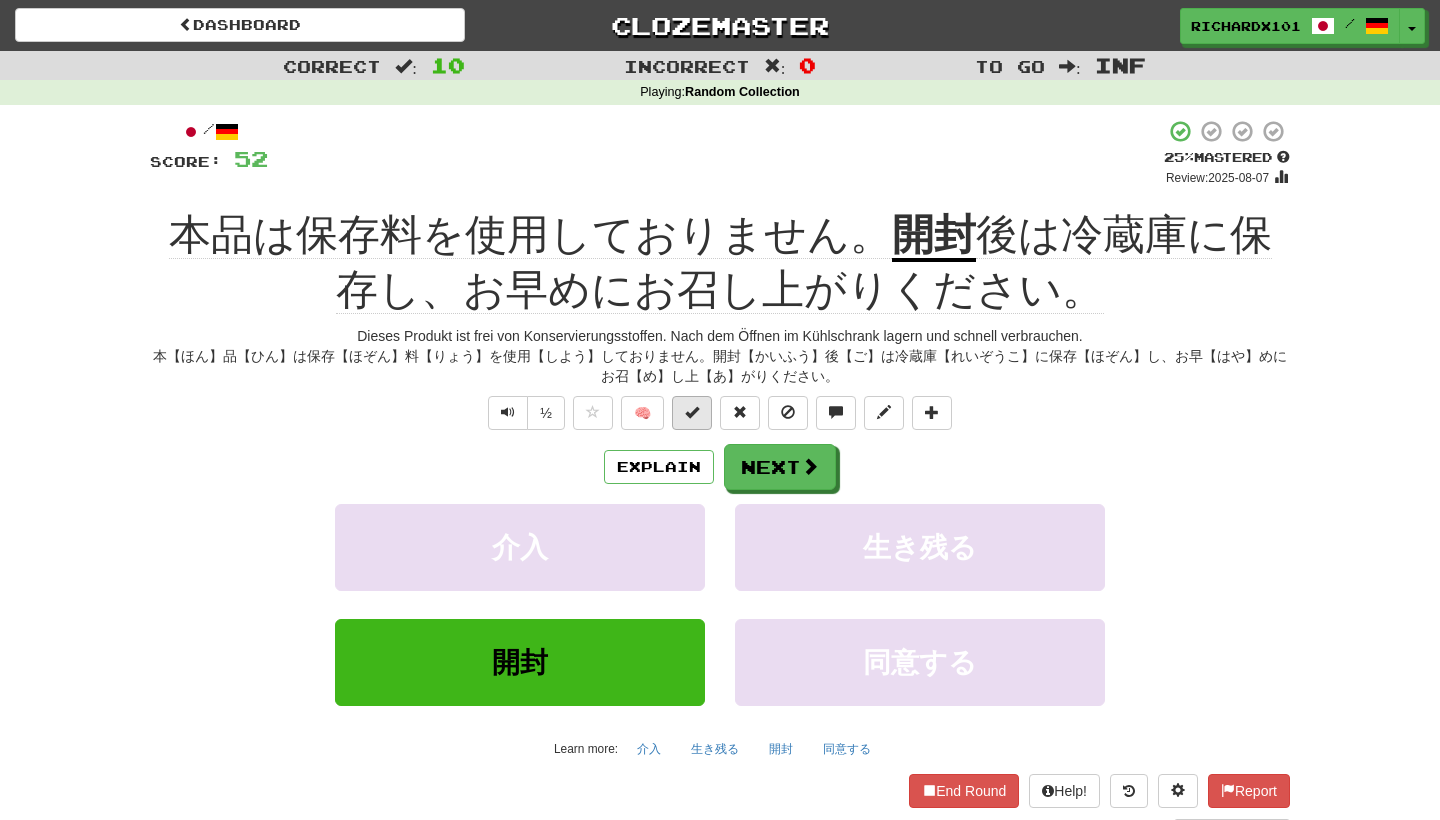 click at bounding box center (692, 412) 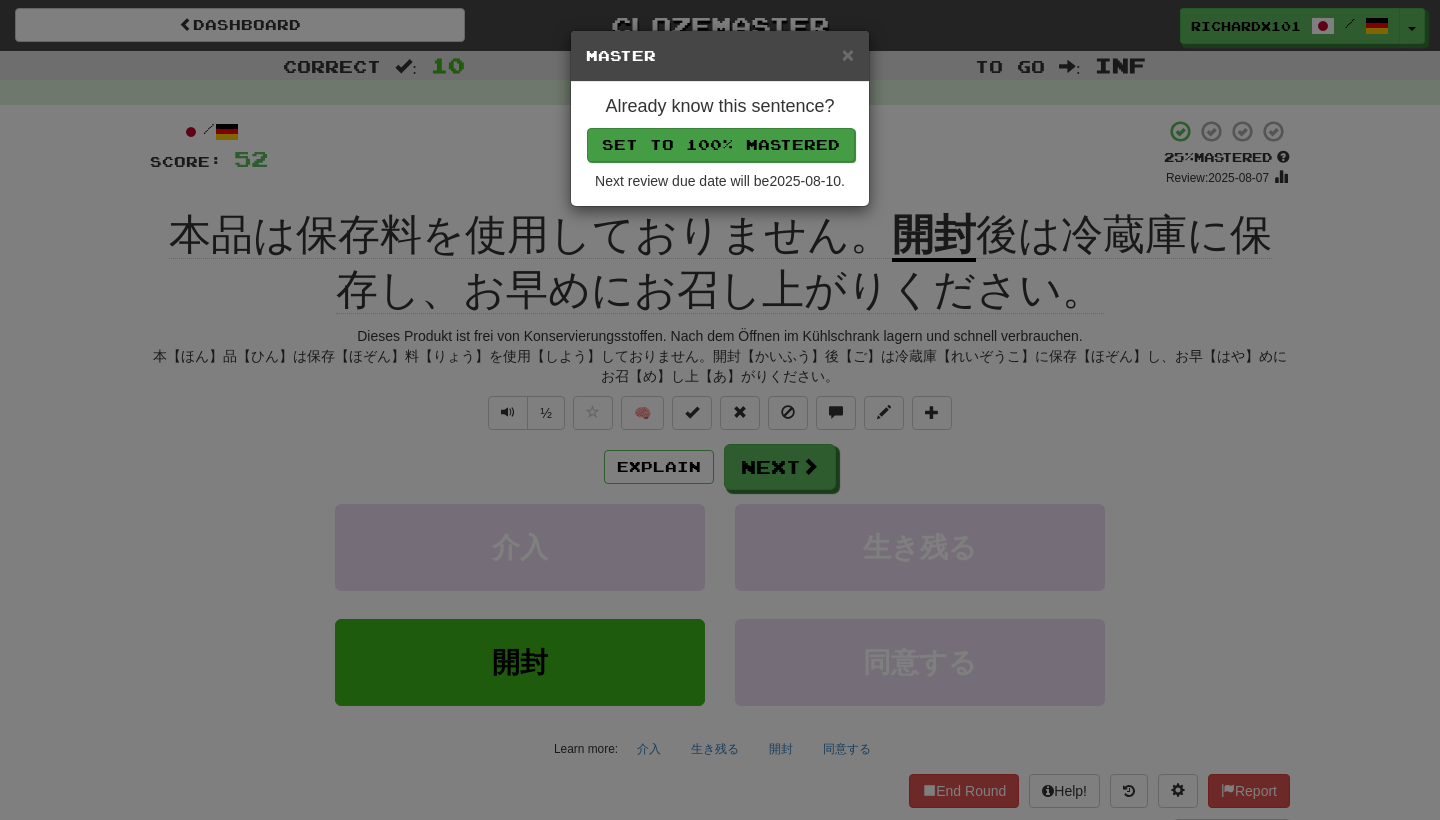 click on "Set to 100% Mastered" at bounding box center [721, 145] 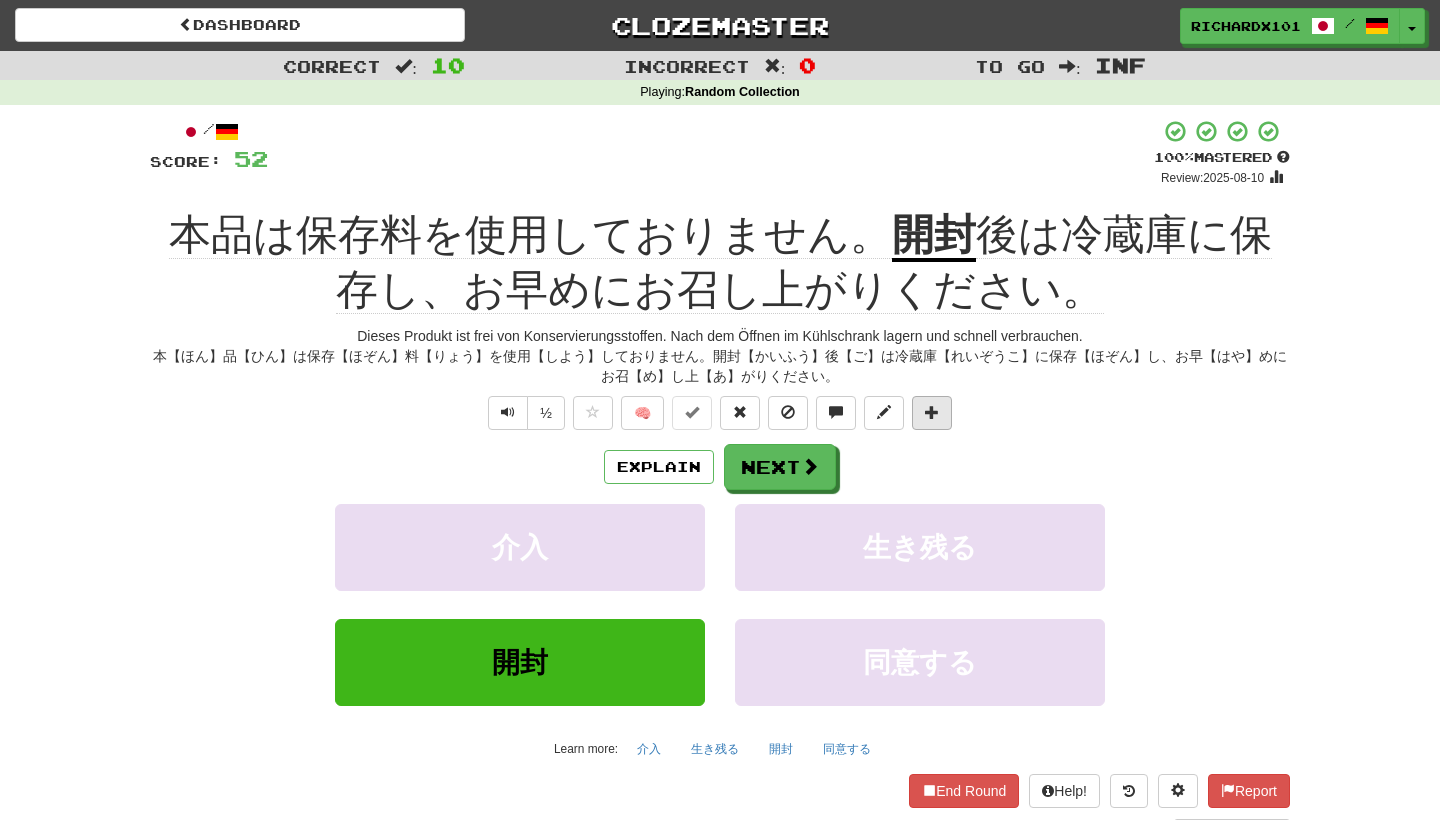 click at bounding box center (932, 412) 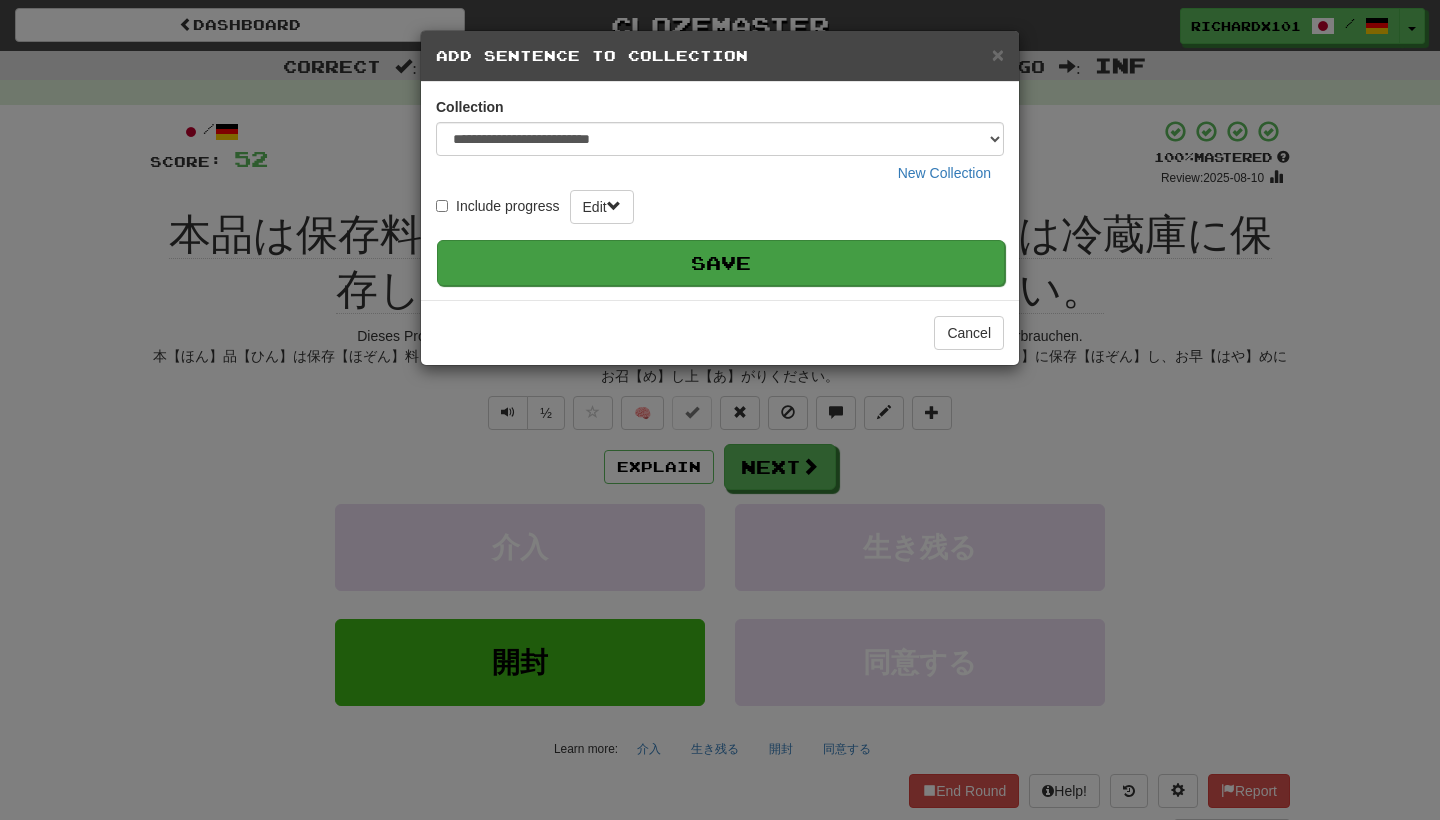 click on "Save" at bounding box center [721, 263] 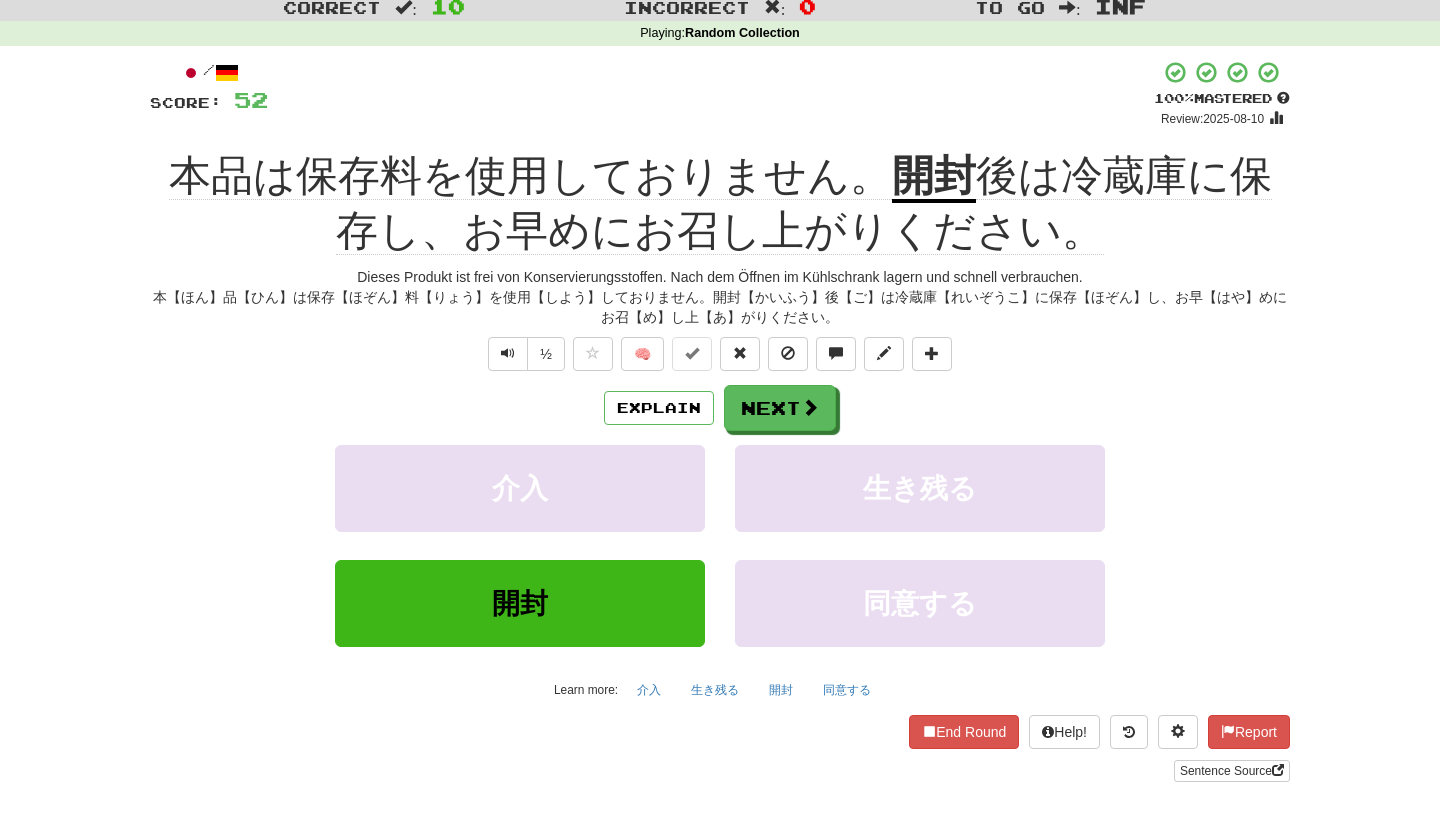 scroll, scrollTop: 68, scrollLeft: 0, axis: vertical 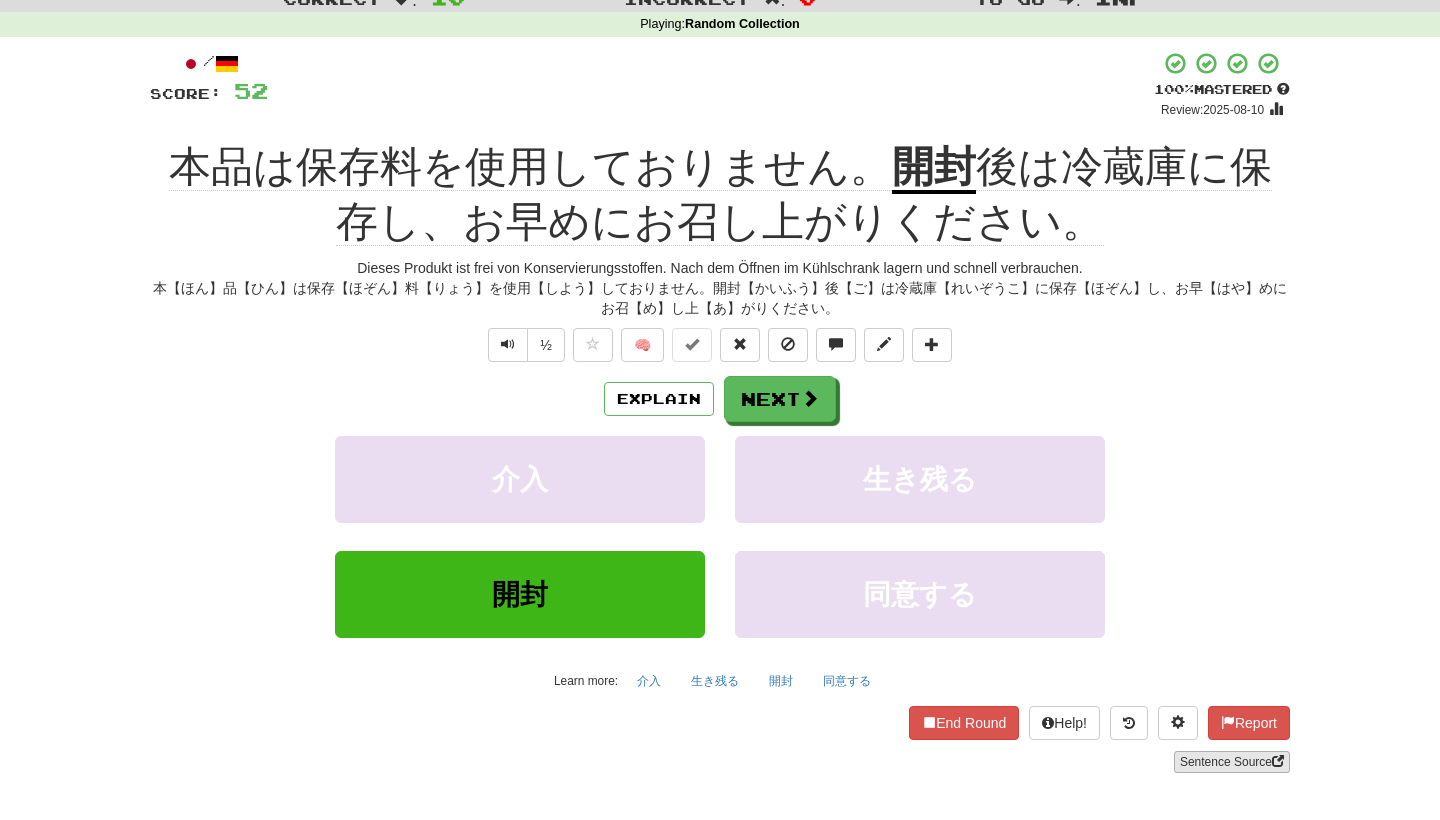 click on "Sentence Source" at bounding box center (1232, 762) 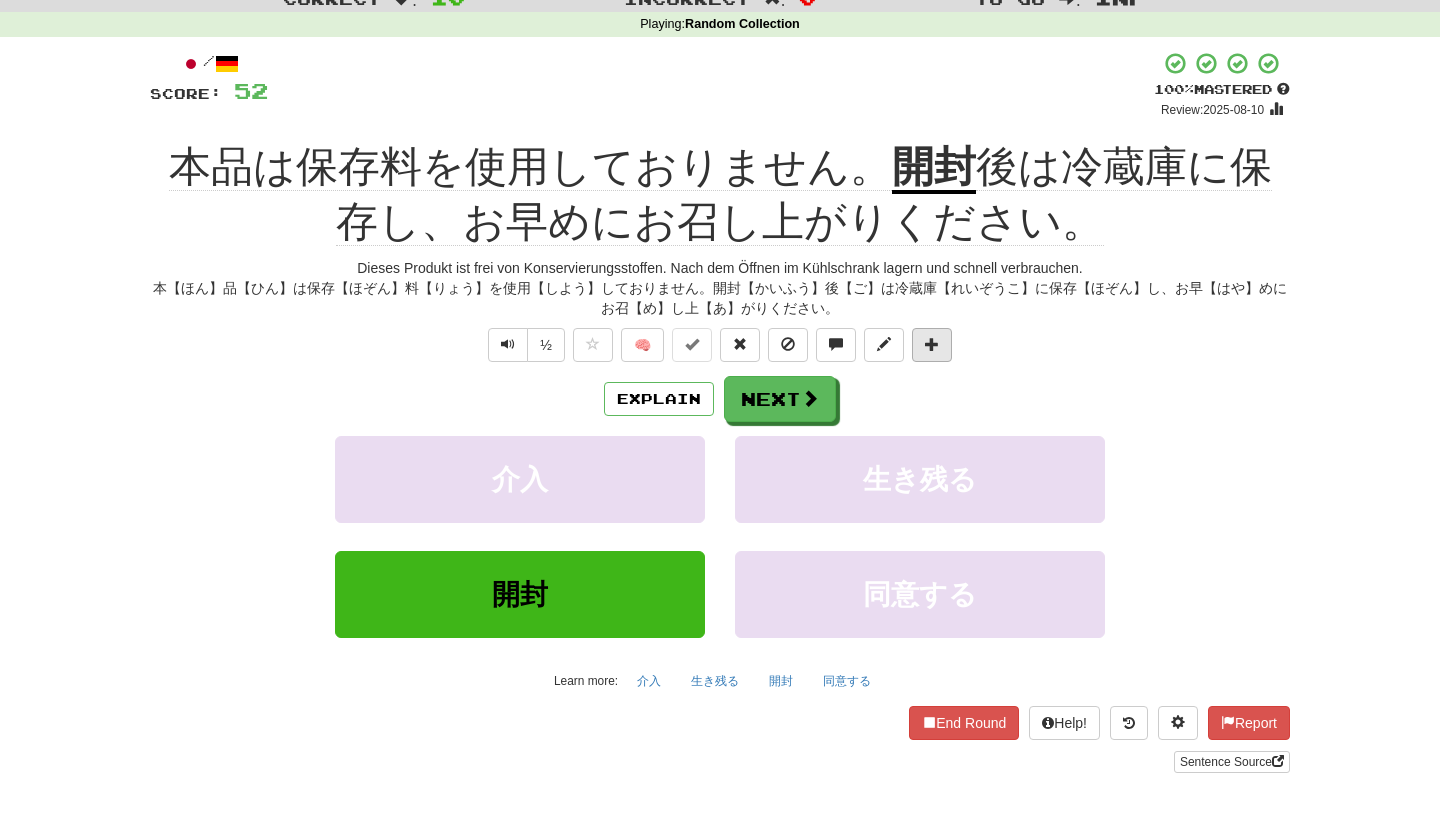 click at bounding box center [932, 345] 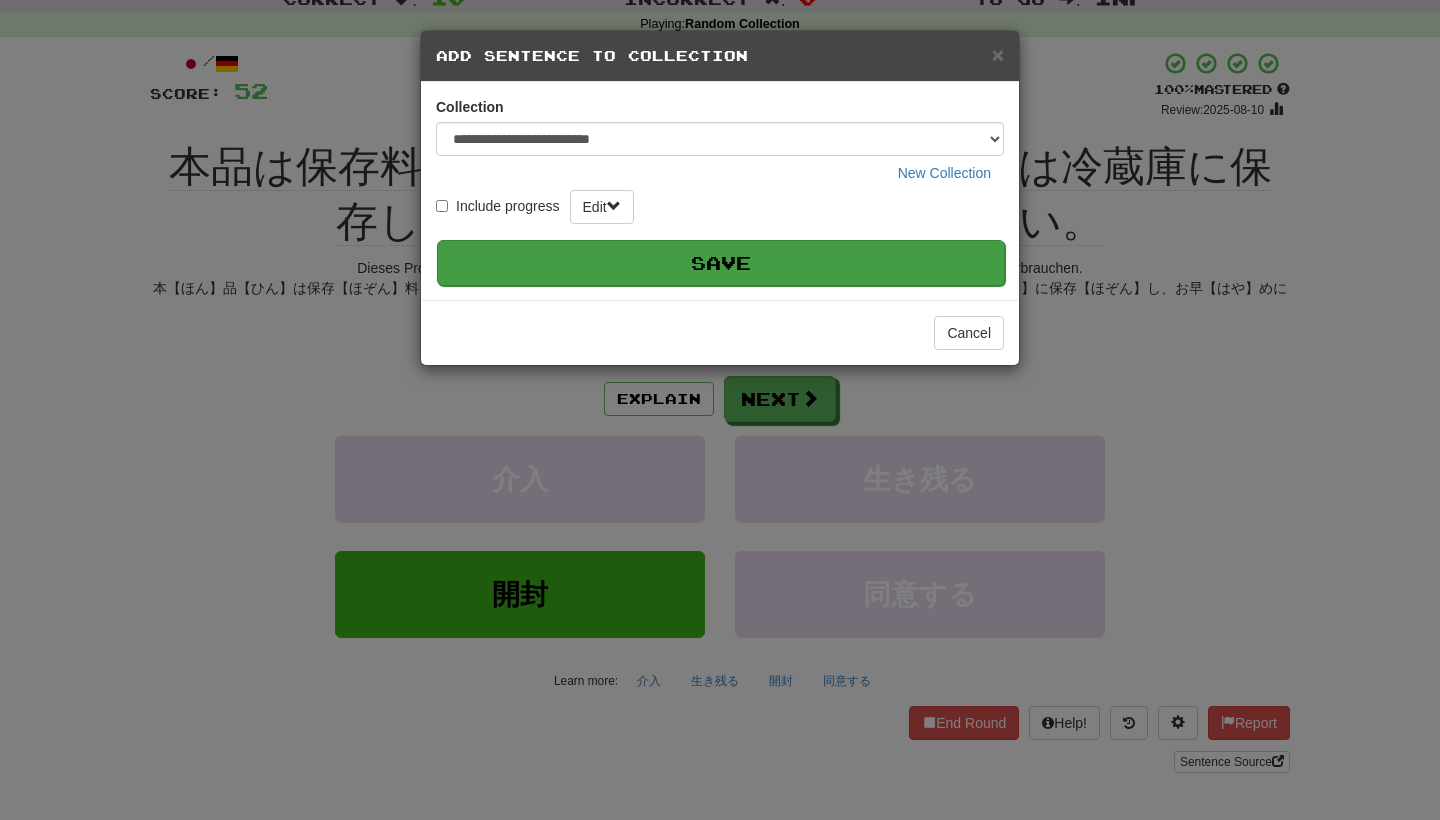click on "Save" at bounding box center [721, 263] 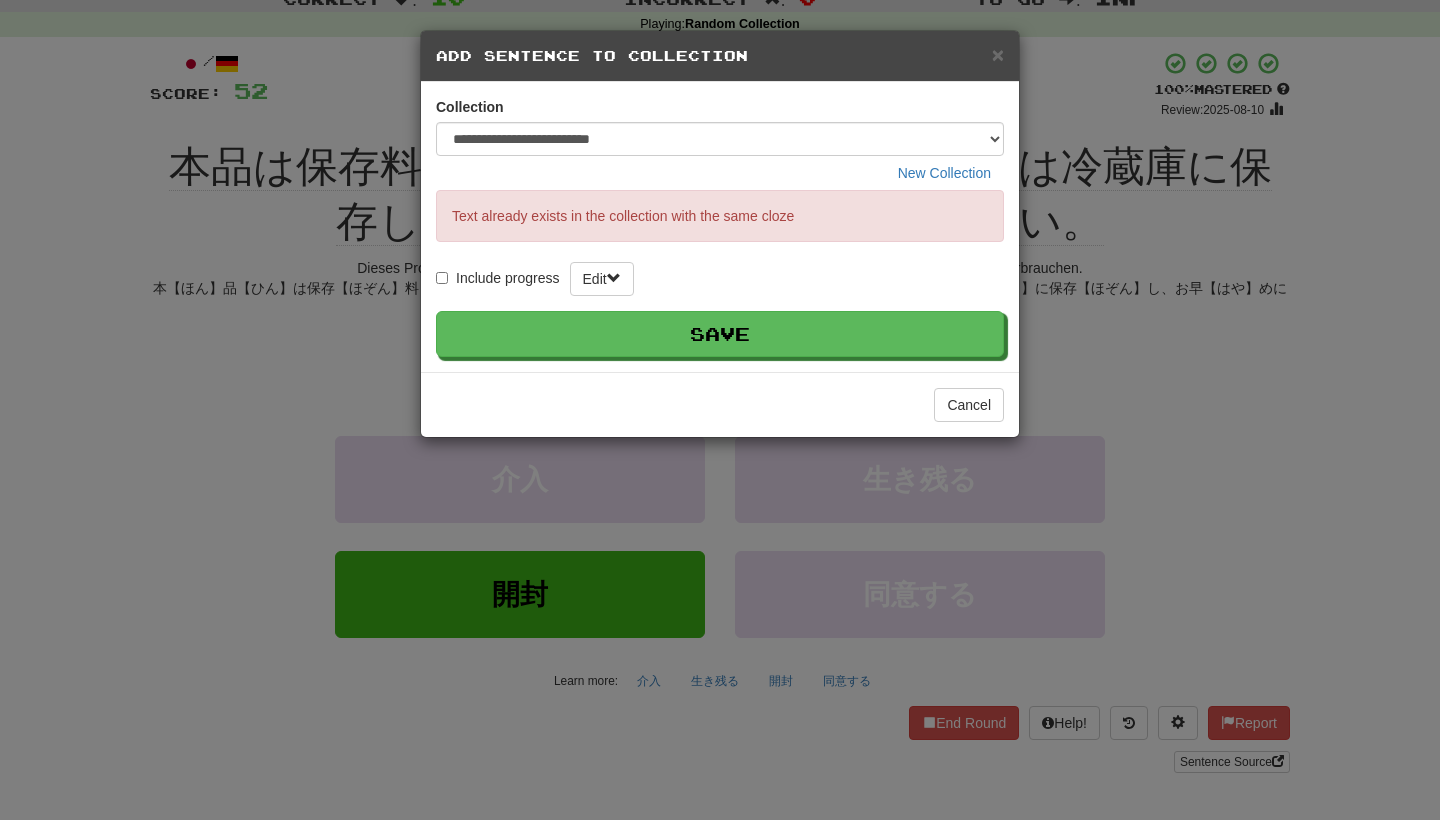 click on "**********" at bounding box center (720, 410) 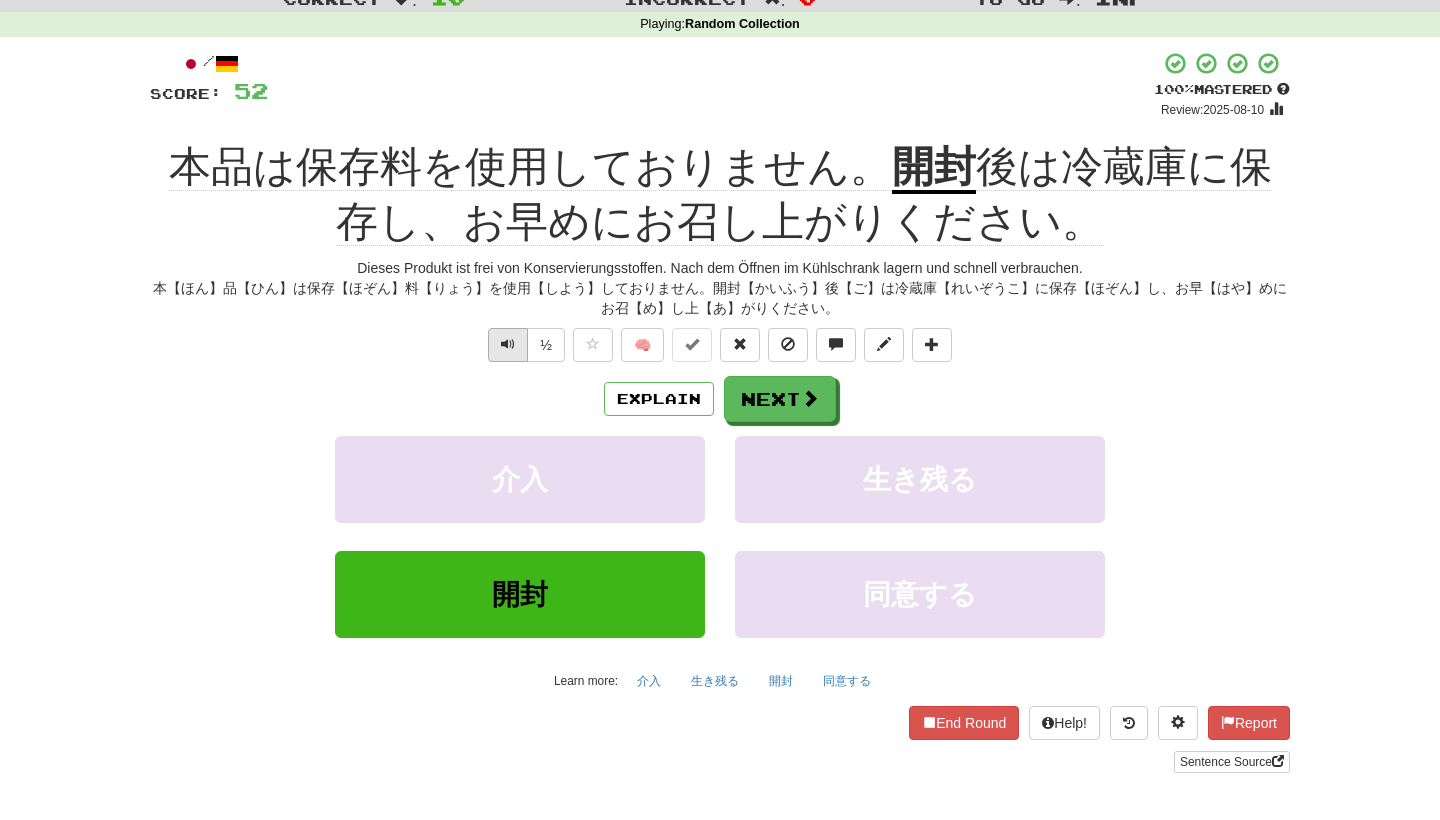 click at bounding box center [508, 344] 